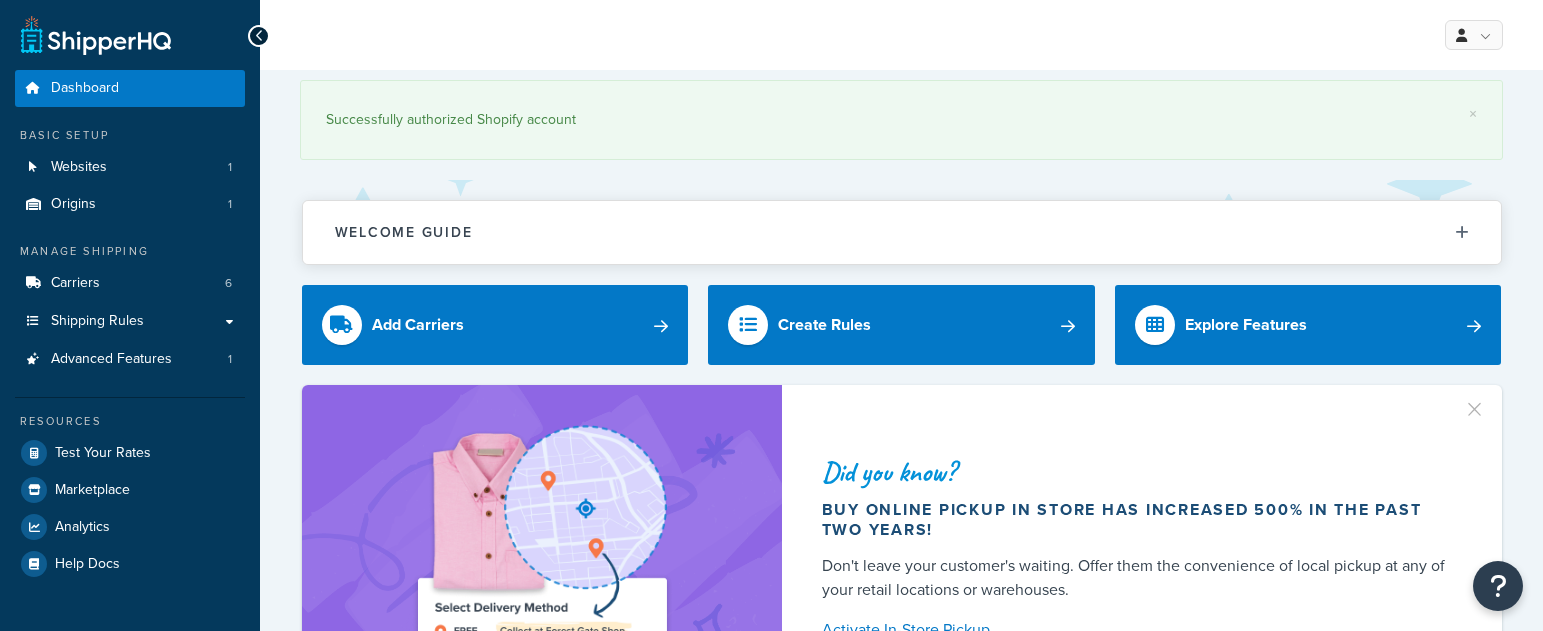 scroll, scrollTop: 0, scrollLeft: 0, axis: both 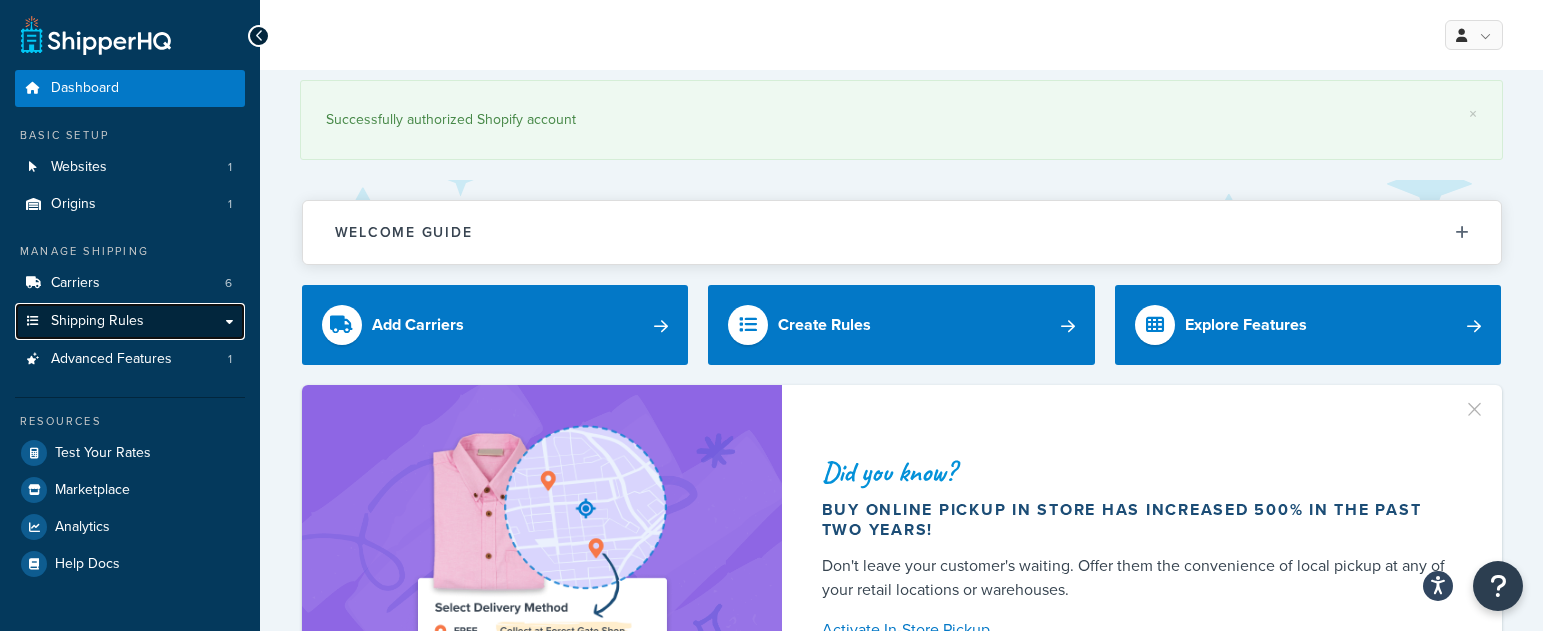 click on "Shipping Rules" at bounding box center (130, 321) 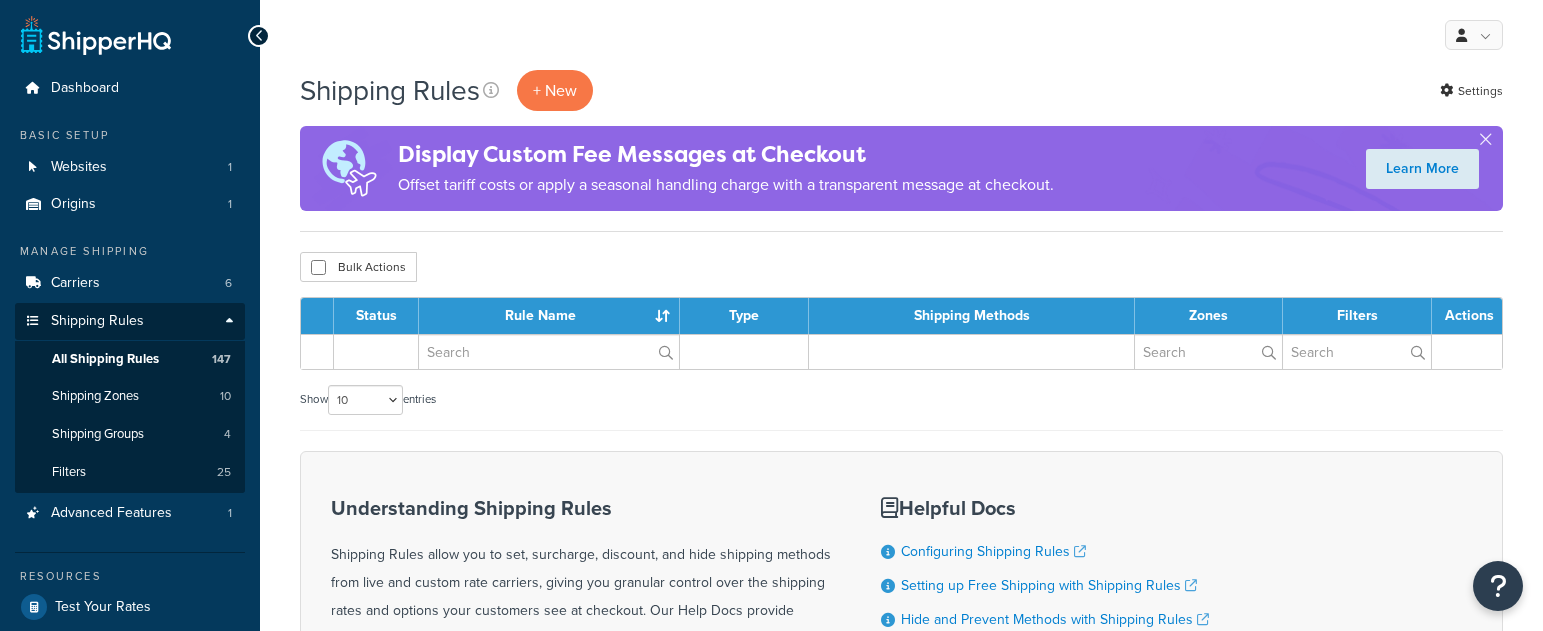 scroll, scrollTop: 0, scrollLeft: 0, axis: both 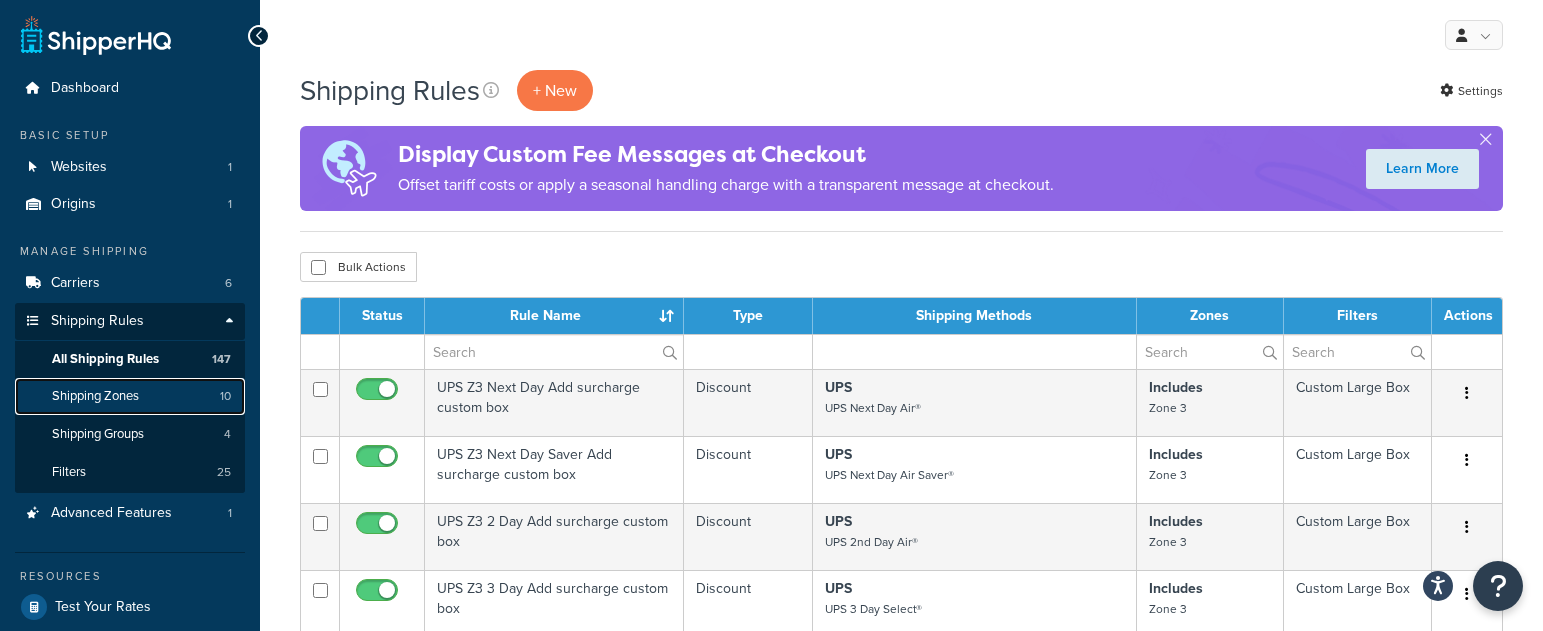click on "Shipping Zones" at bounding box center (95, 396) 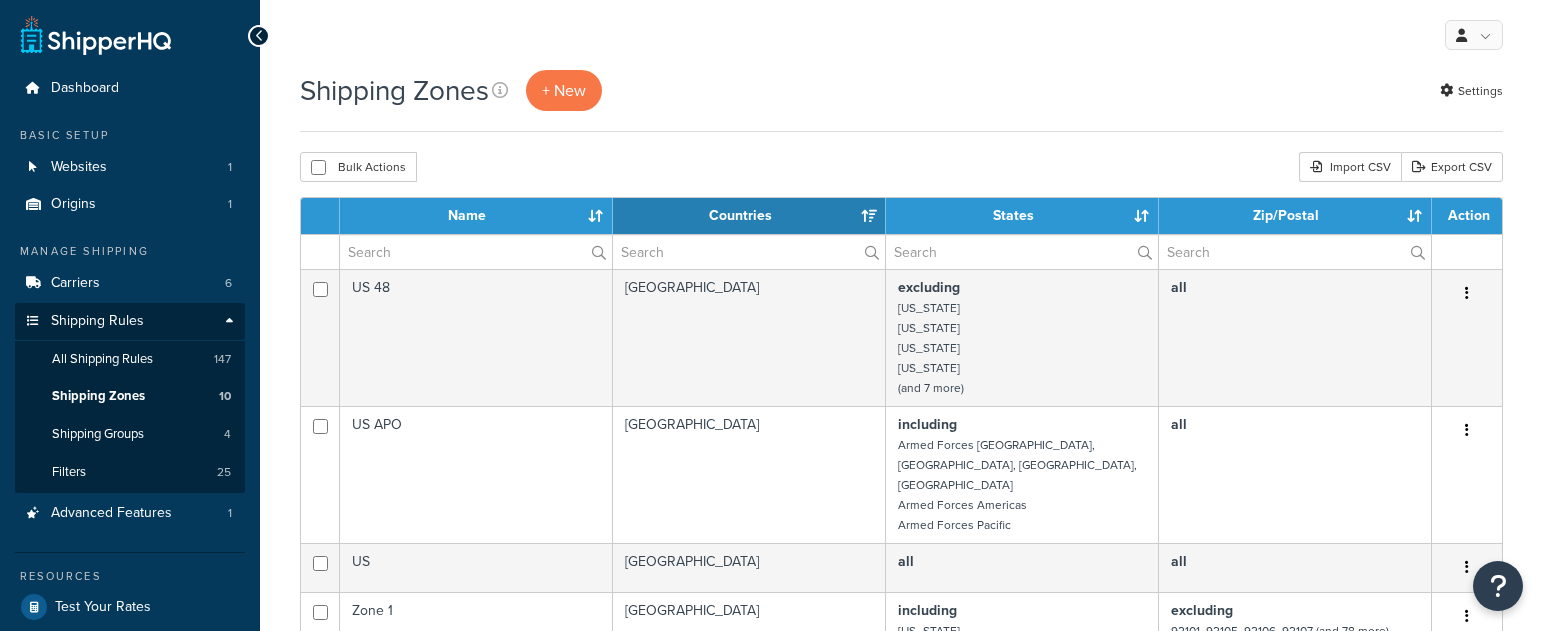 select on "15" 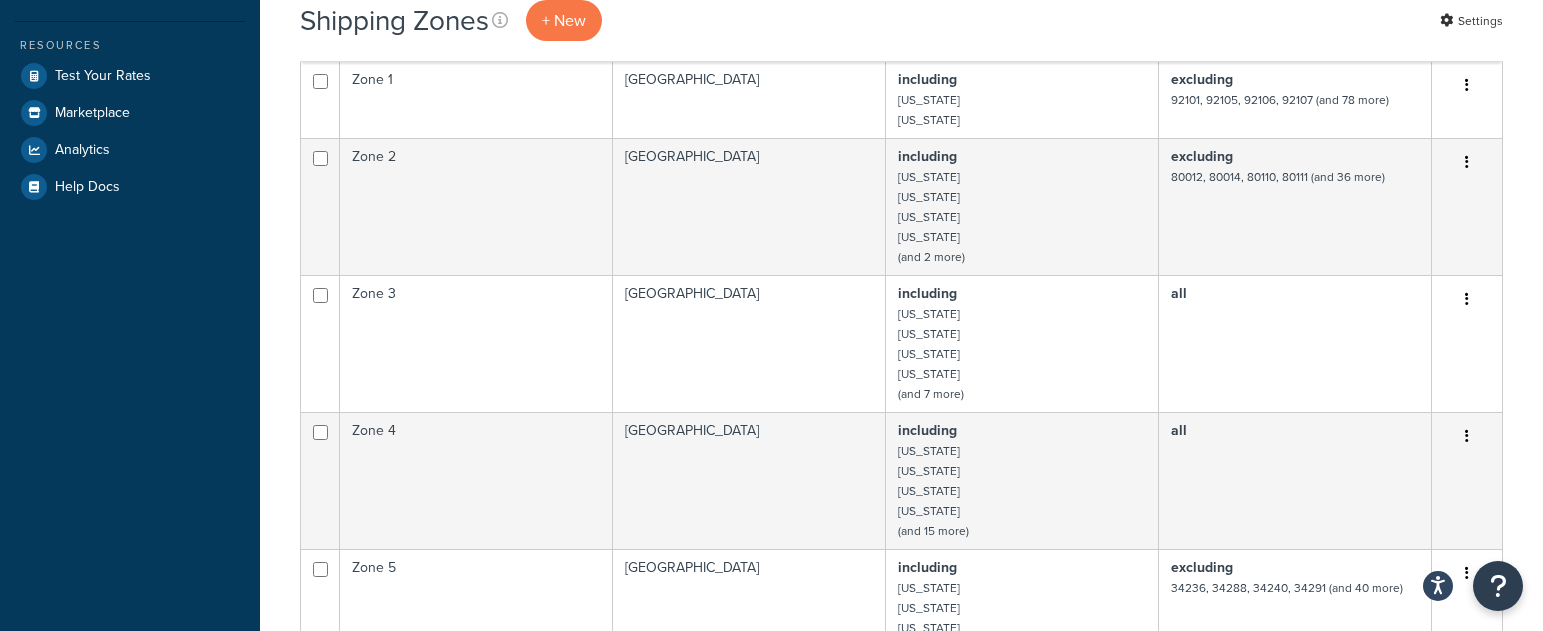 scroll, scrollTop: 533, scrollLeft: 0, axis: vertical 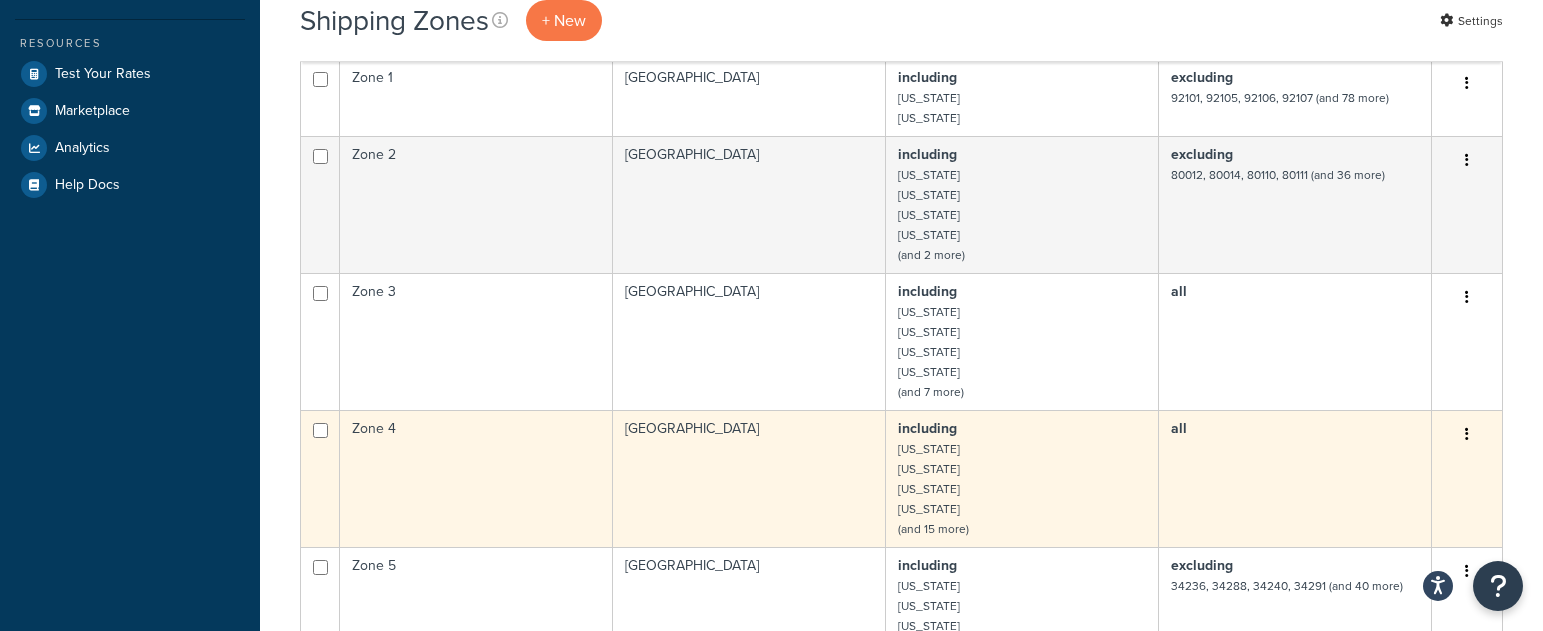 click at bounding box center (1467, 435) 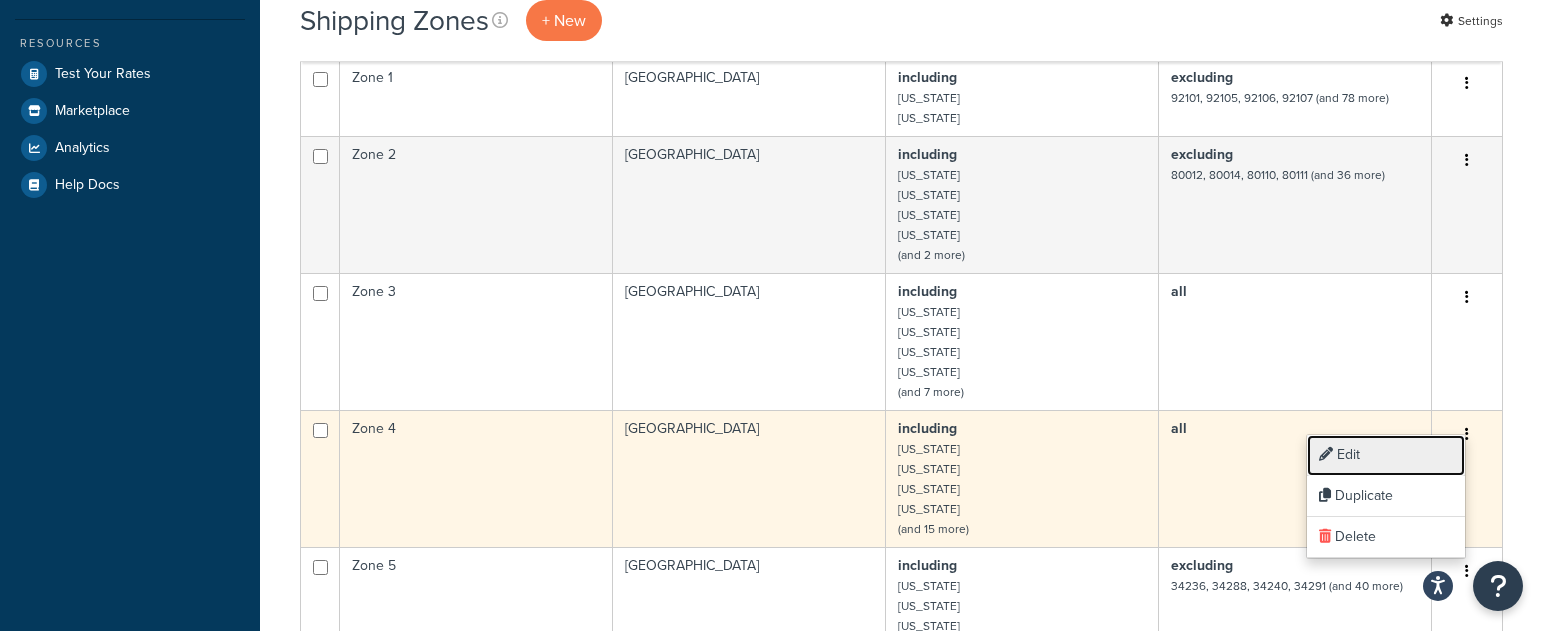 click on "Edit" at bounding box center (1386, 455) 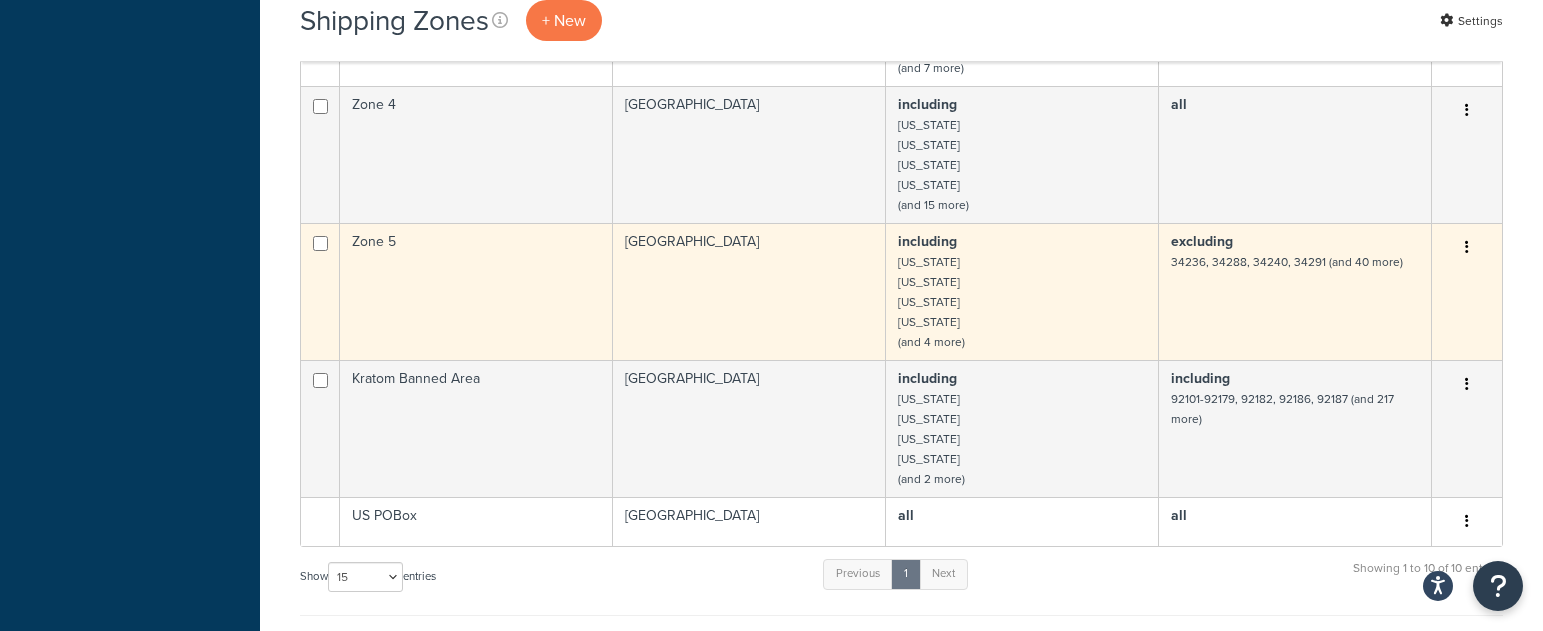 scroll, scrollTop: 856, scrollLeft: 0, axis: vertical 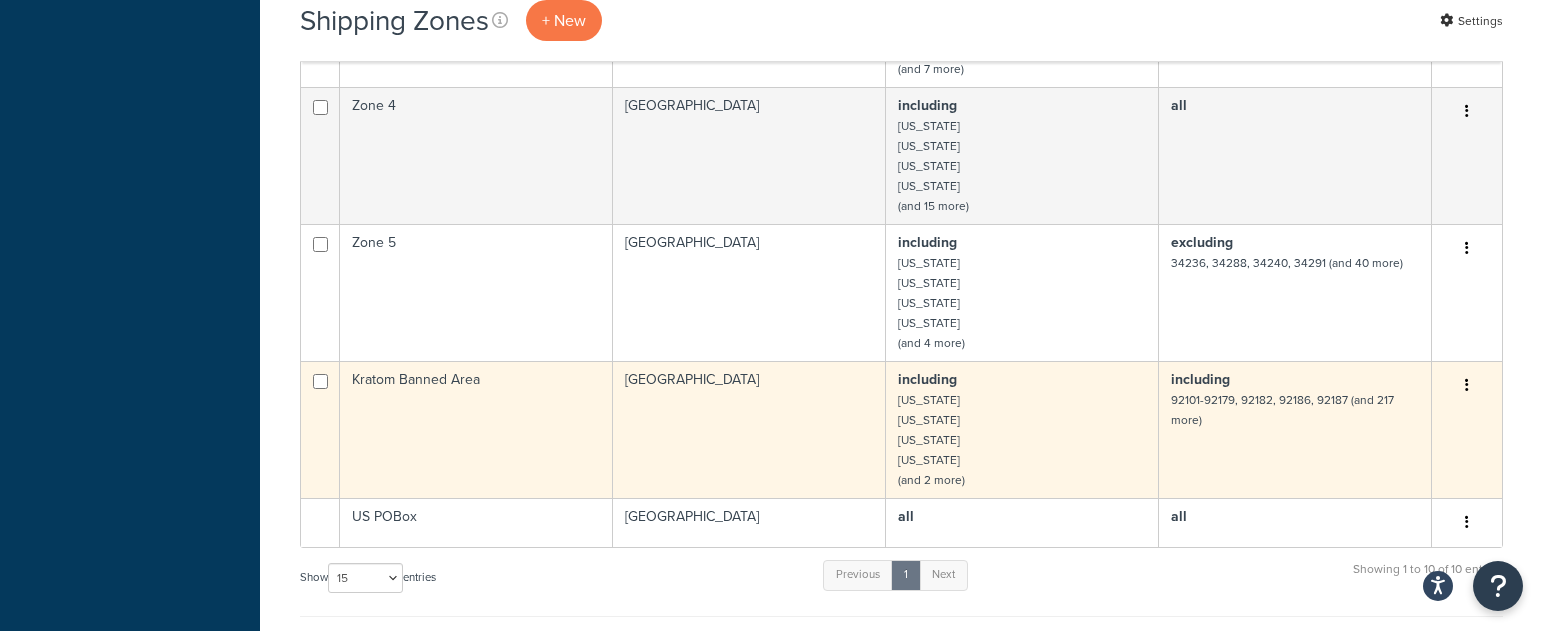 click at bounding box center (1467, 386) 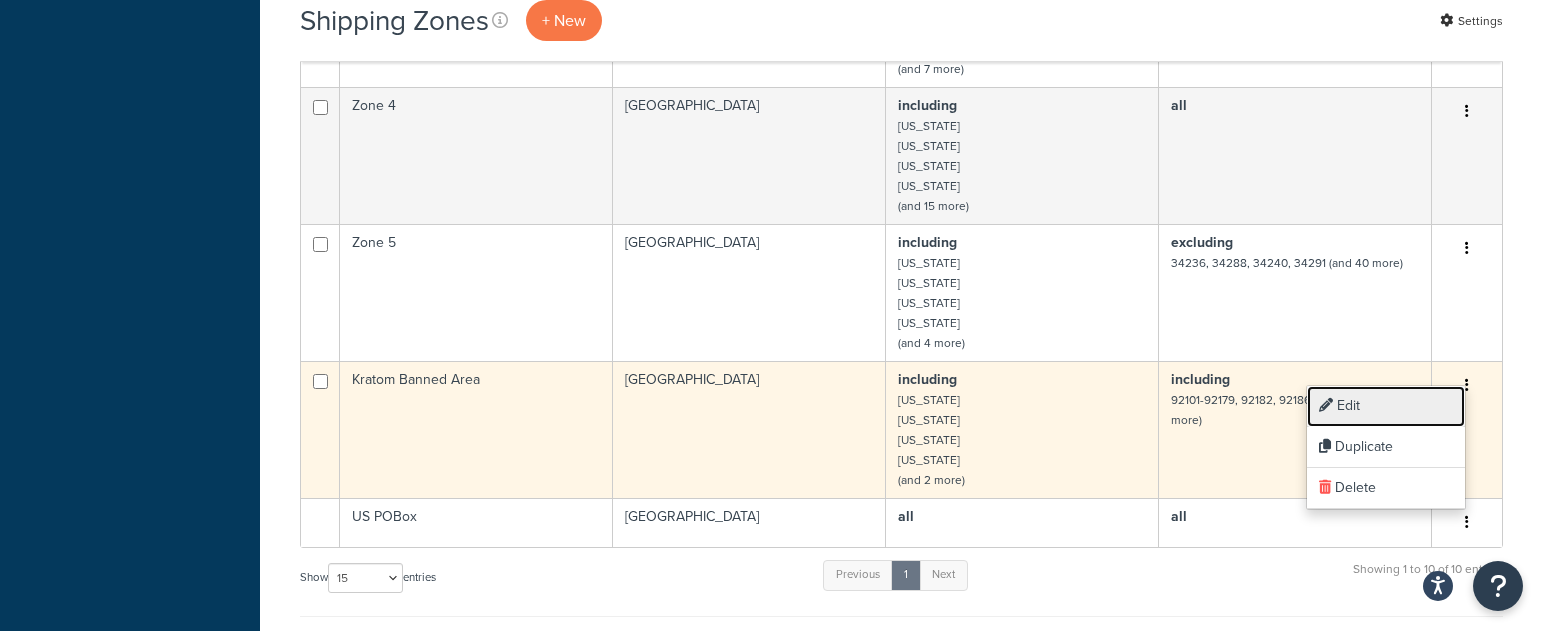 click on "Edit" at bounding box center (1386, 406) 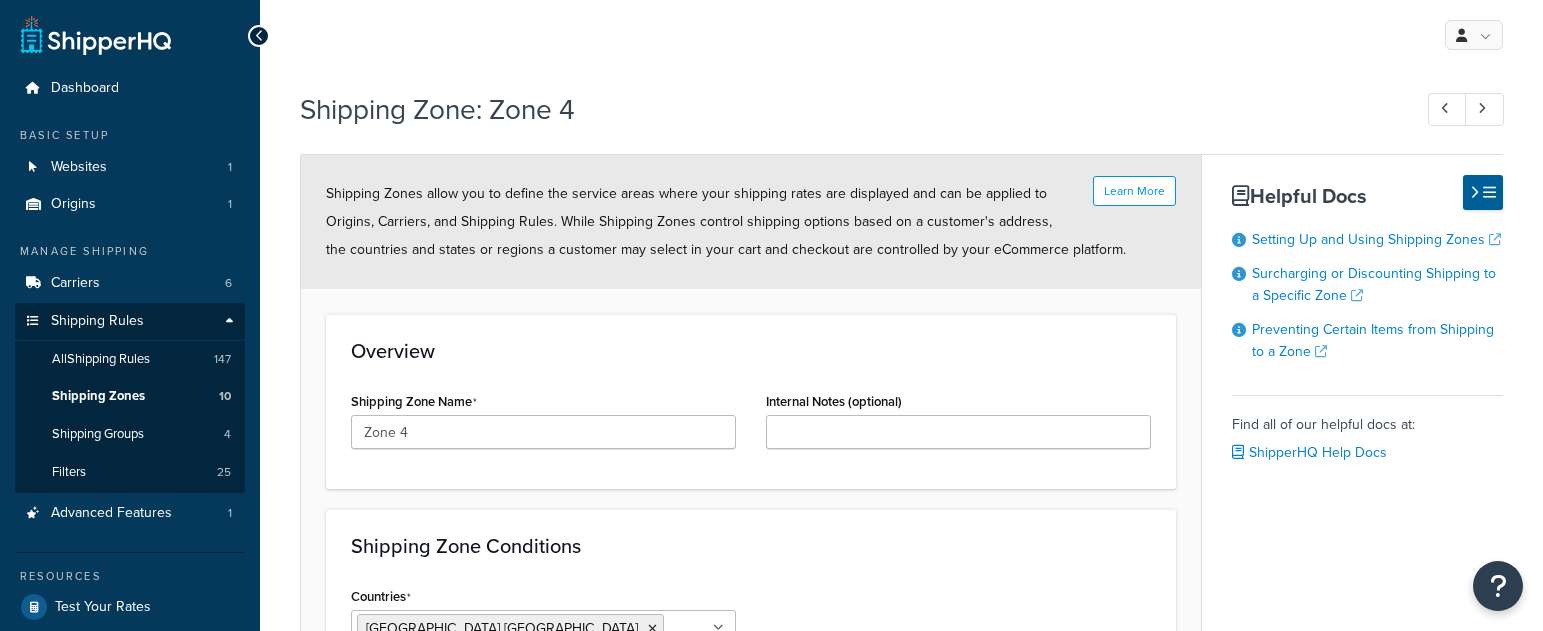 select on "including" 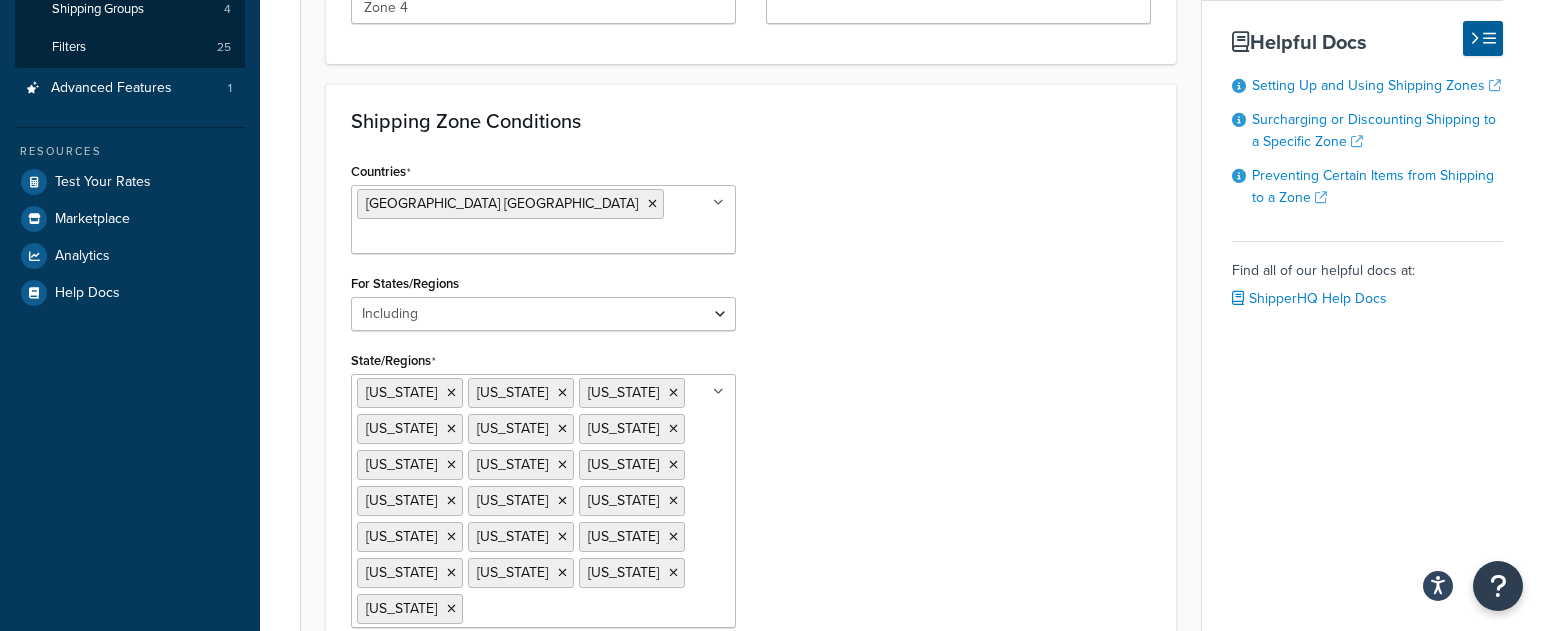 scroll, scrollTop: 429, scrollLeft: 0, axis: vertical 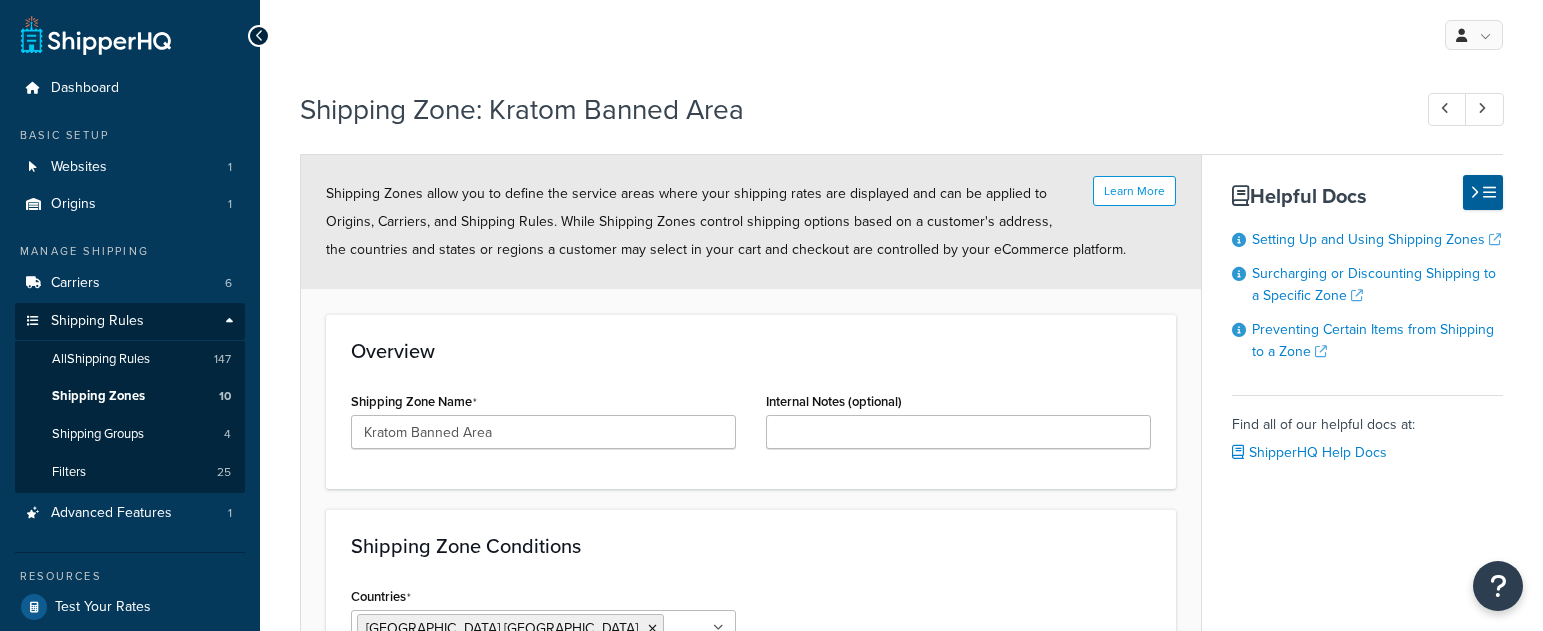 select on "including" 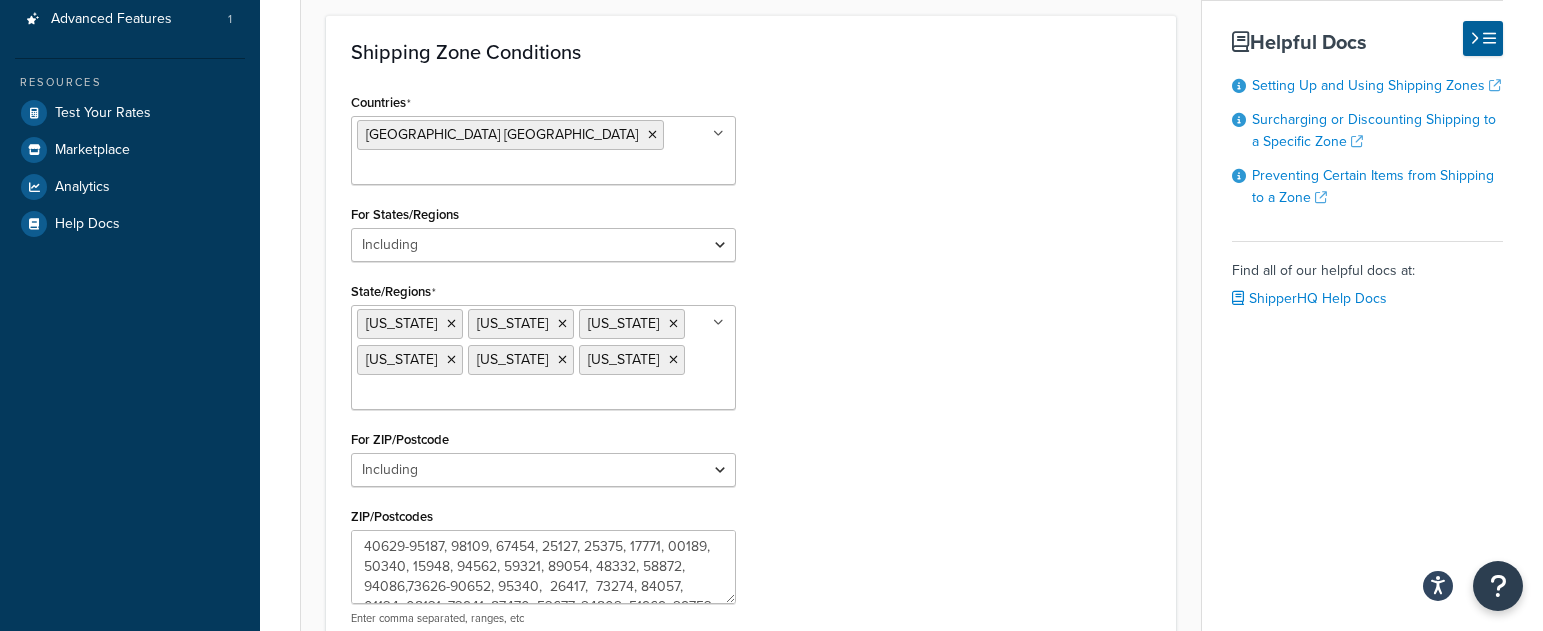 scroll, scrollTop: 498, scrollLeft: 0, axis: vertical 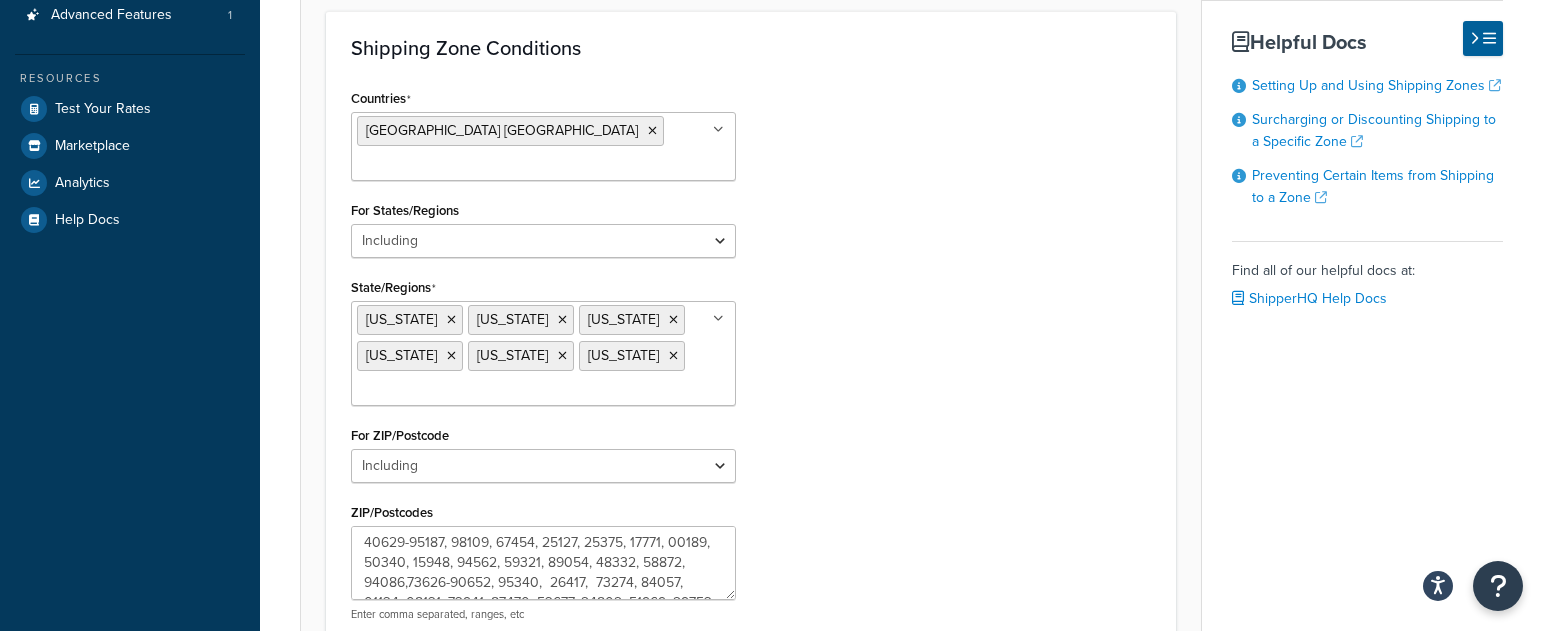 click on "Alabama   Arkansas   Indiana   Rhode Island   Vermont   Wisconsin" at bounding box center (543, 353) 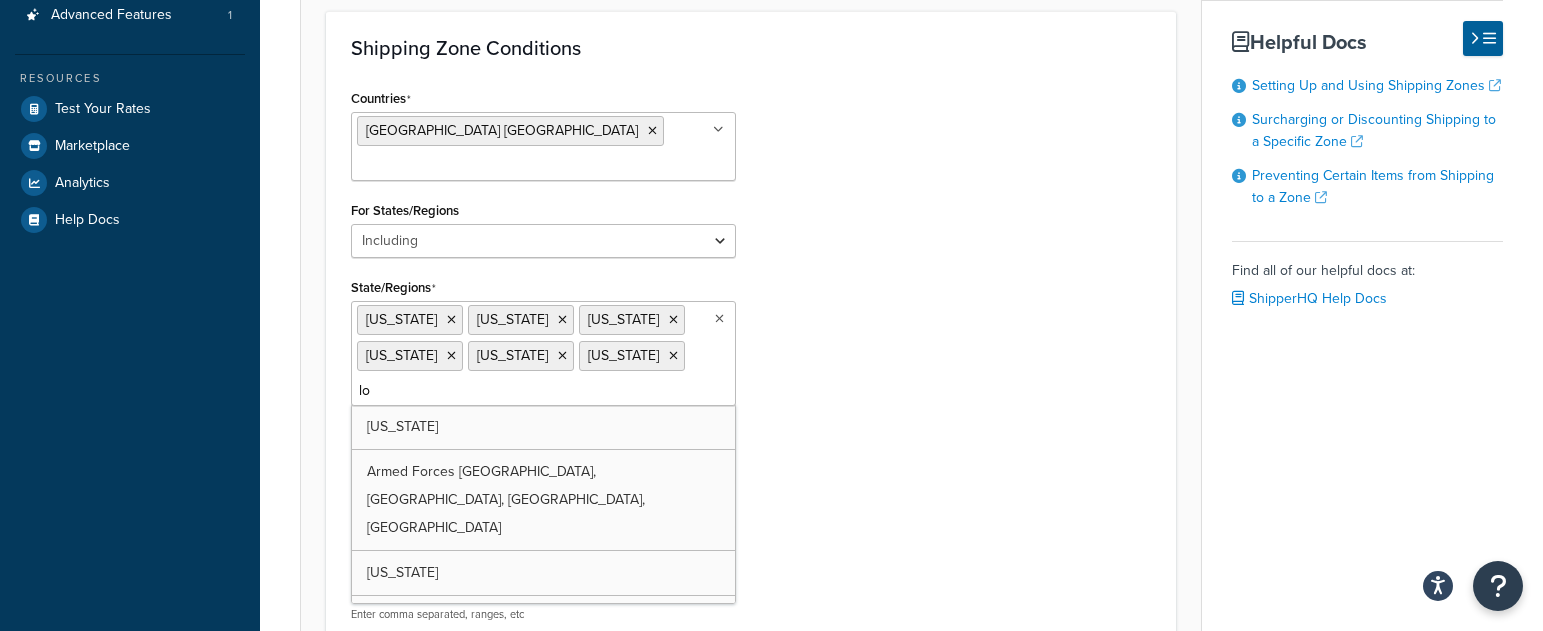 type on "lou" 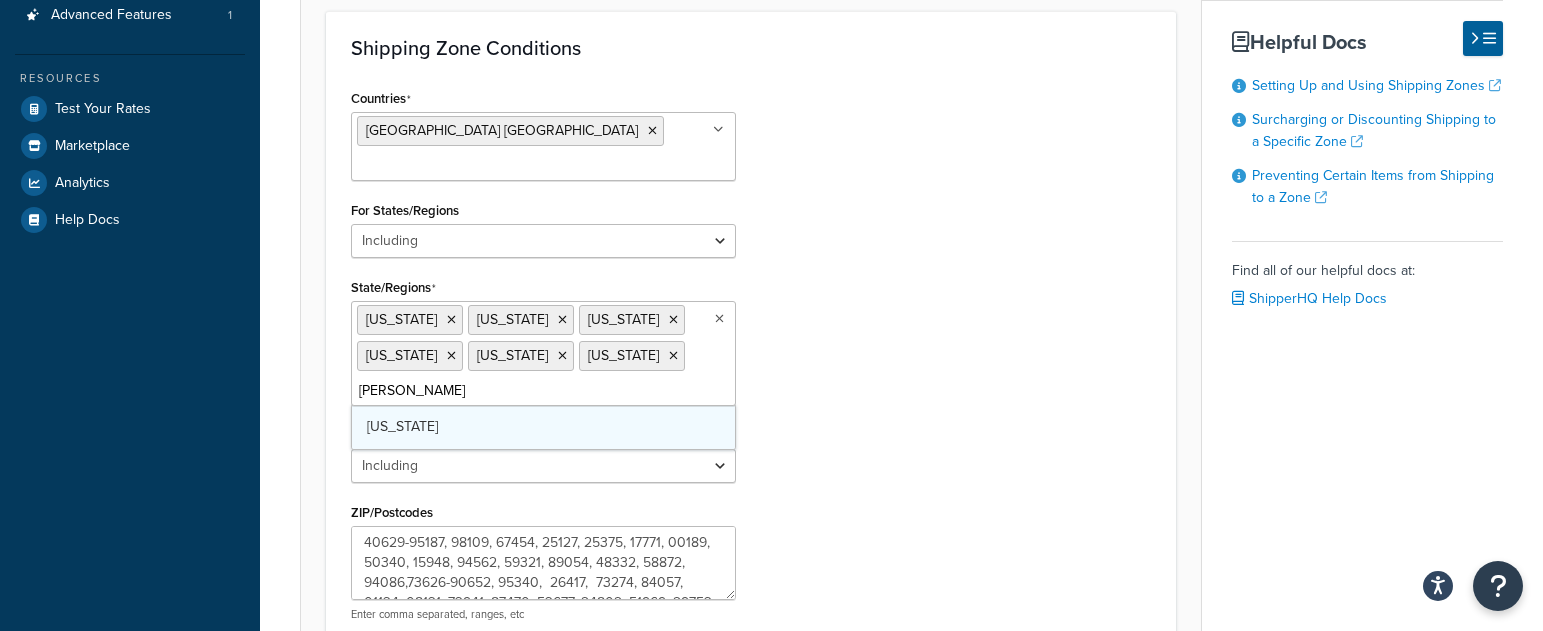 type 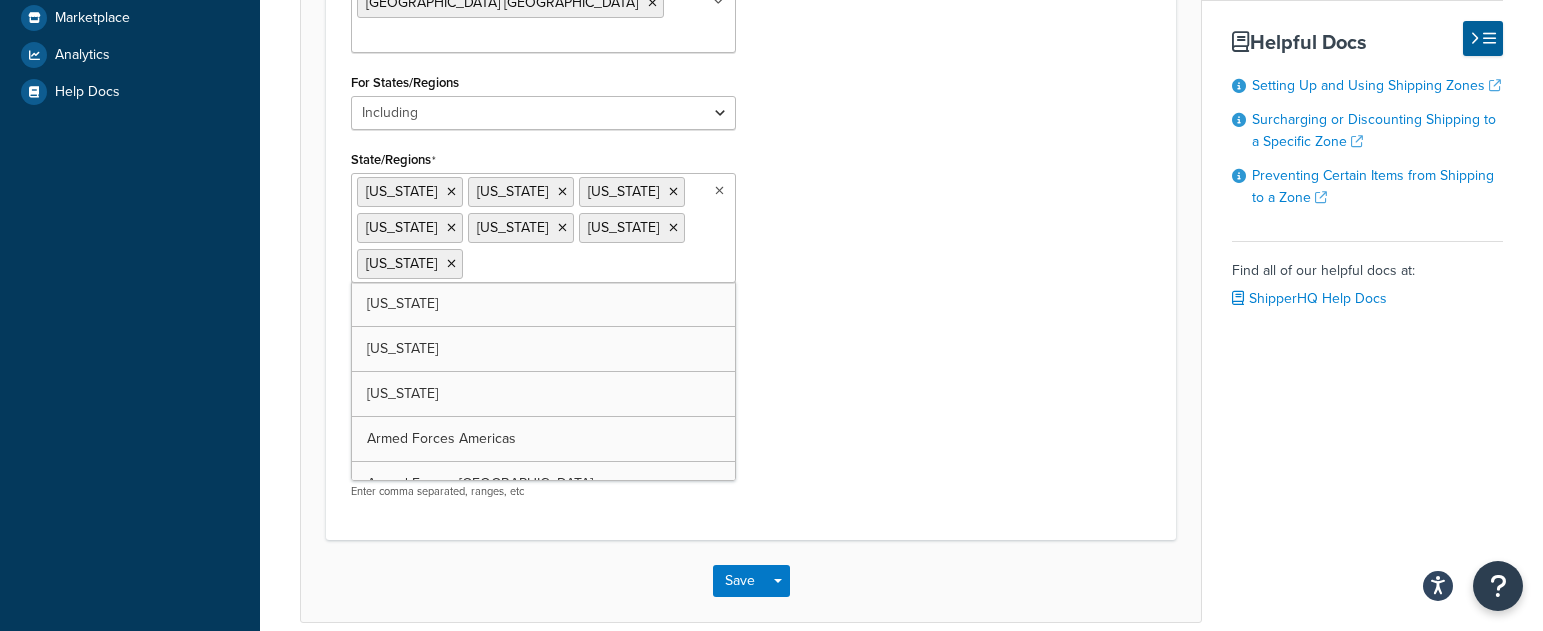 scroll, scrollTop: 642, scrollLeft: 0, axis: vertical 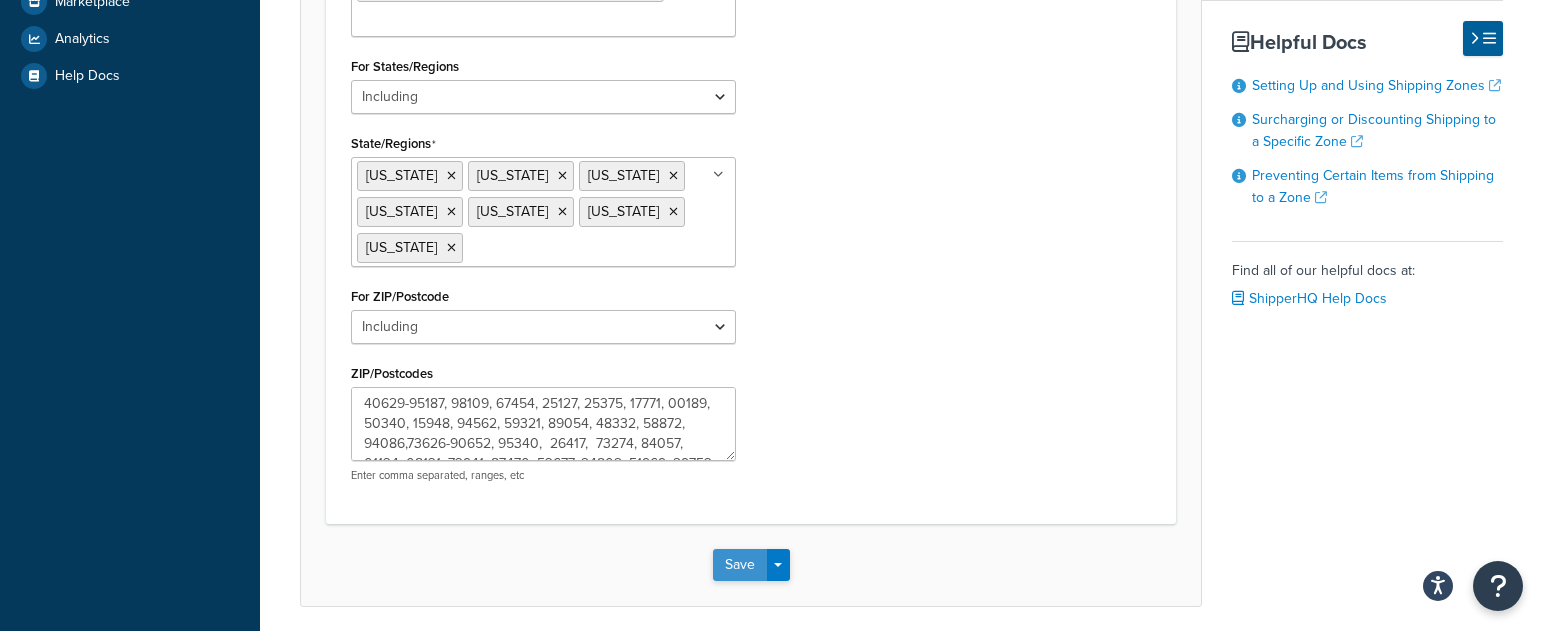click on "Save" at bounding box center [740, 565] 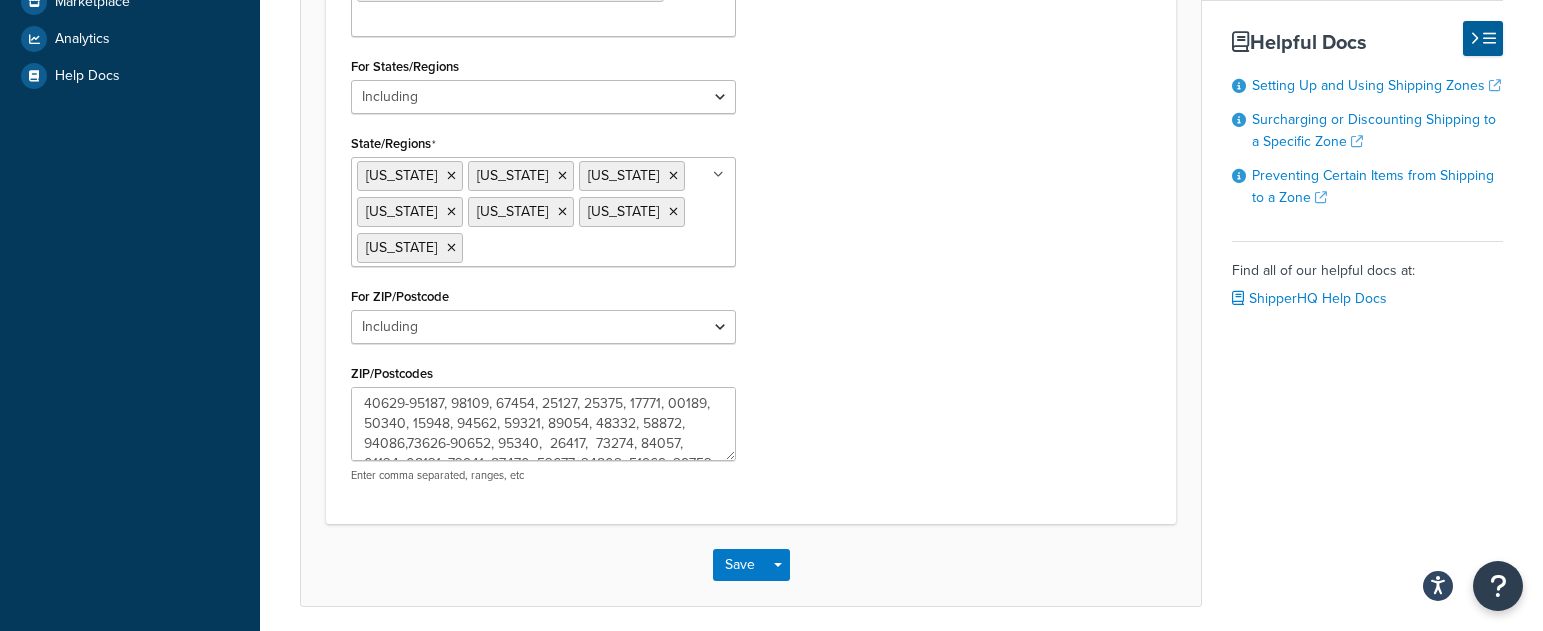 scroll, scrollTop: 0, scrollLeft: 0, axis: both 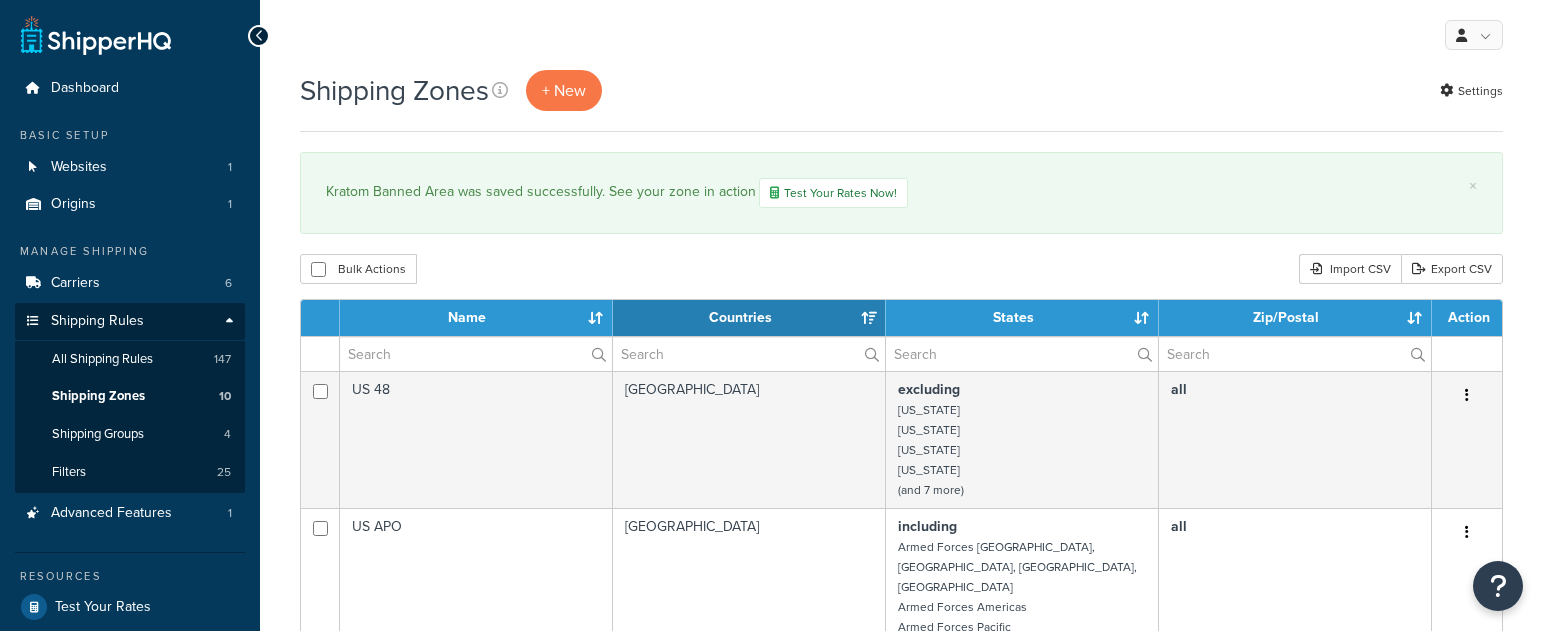 select on "15" 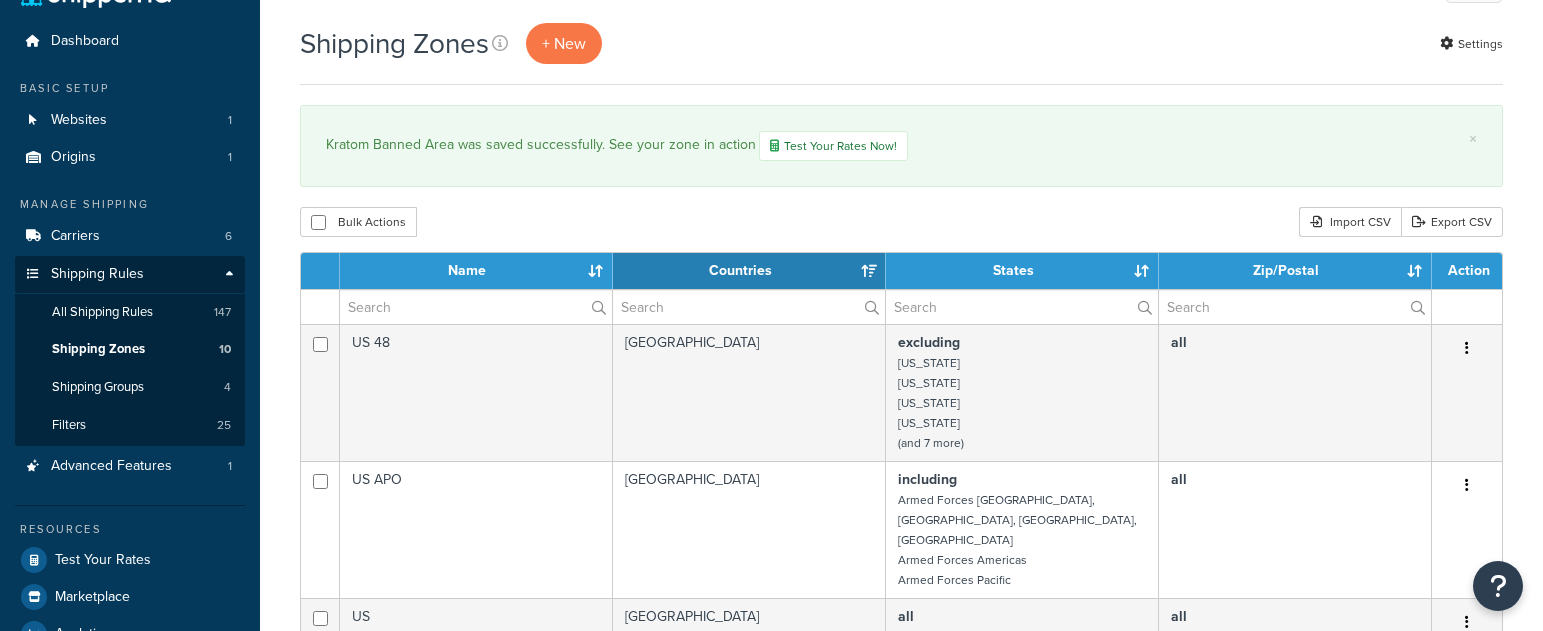 scroll, scrollTop: 0, scrollLeft: 0, axis: both 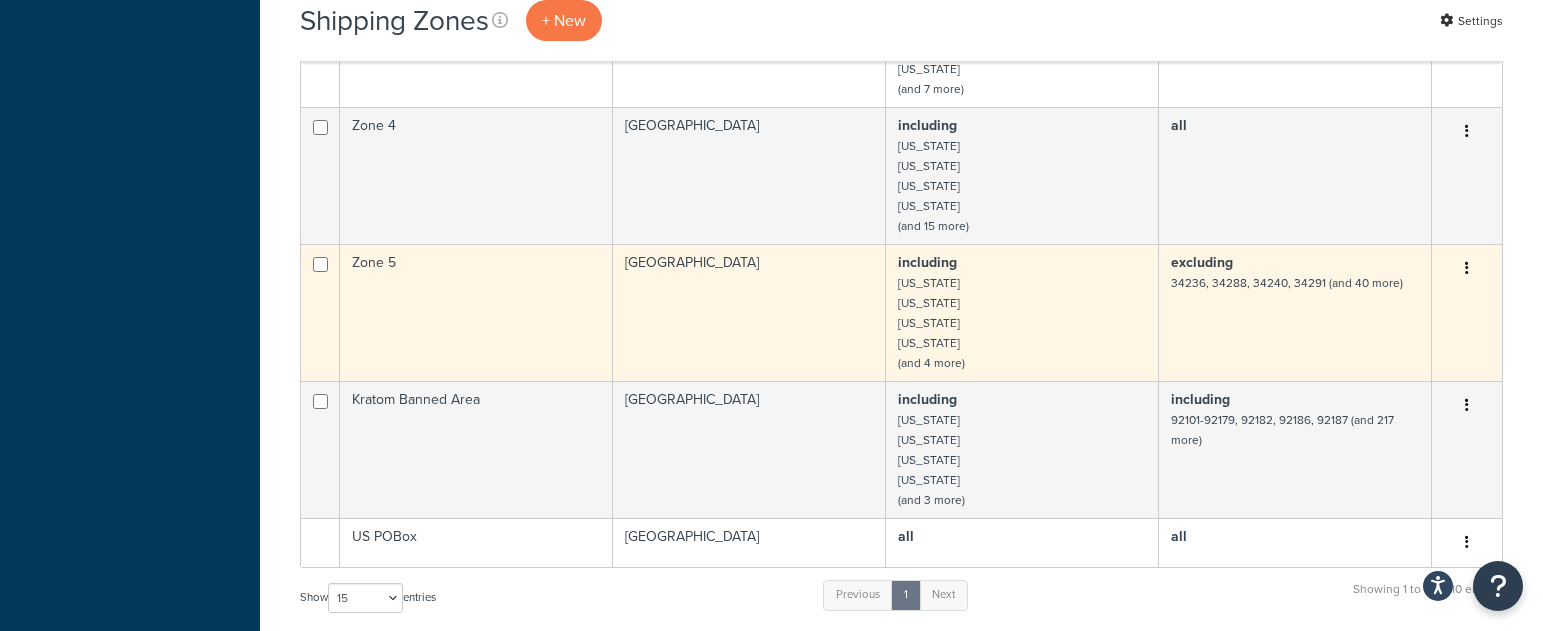 click at bounding box center [1467, 269] 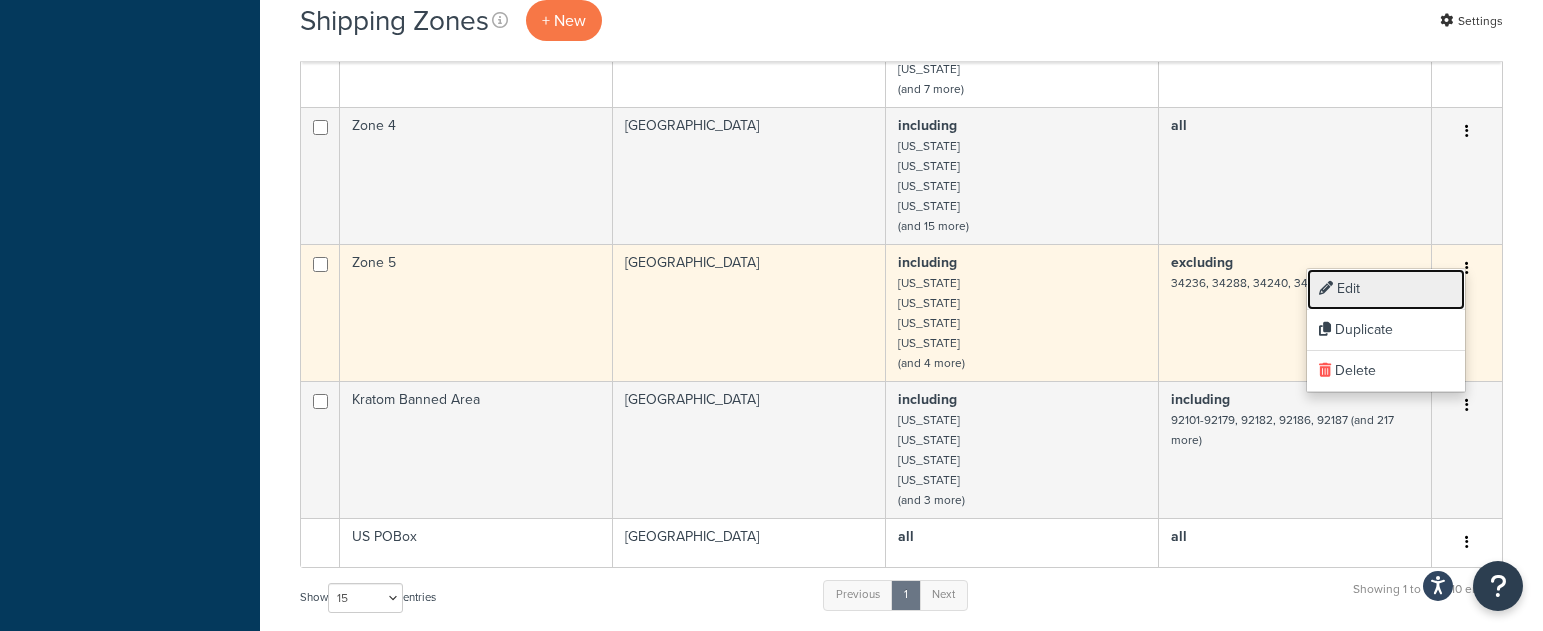 click on "Edit" at bounding box center [1386, 289] 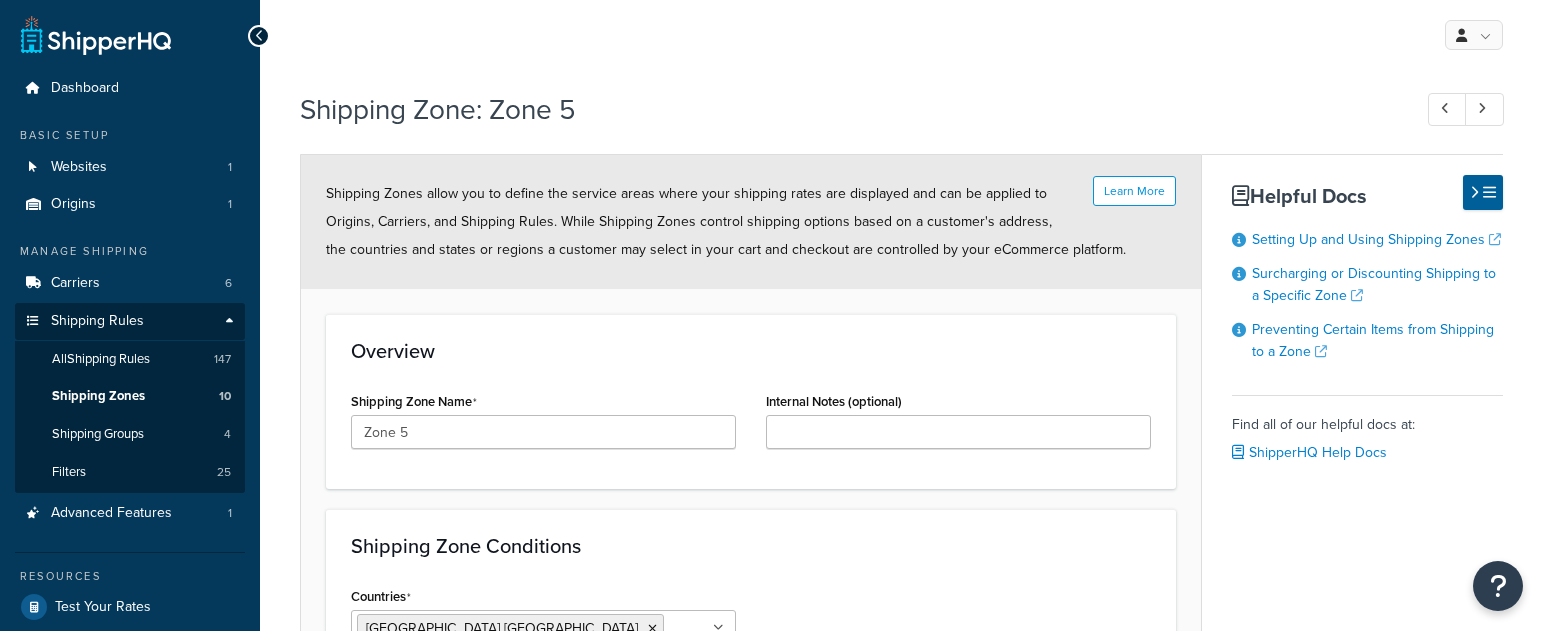 select on "including" 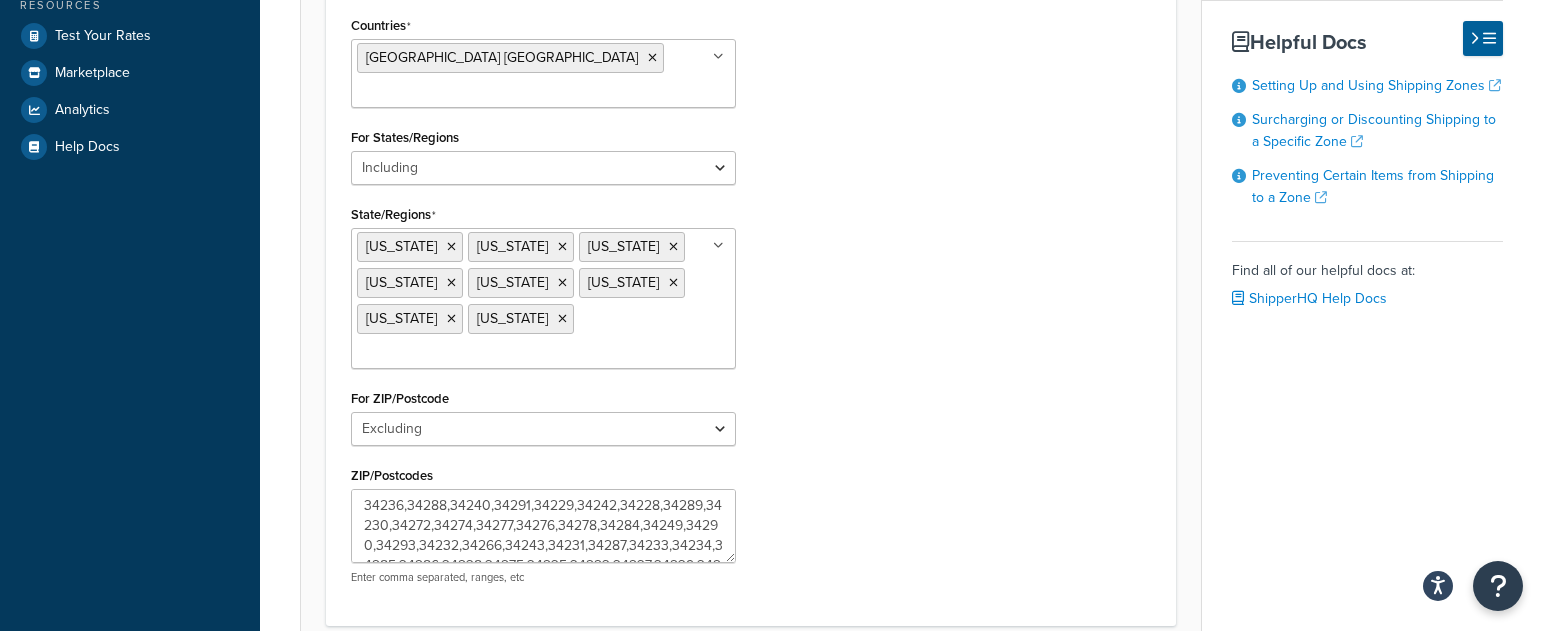 scroll, scrollTop: 577, scrollLeft: 0, axis: vertical 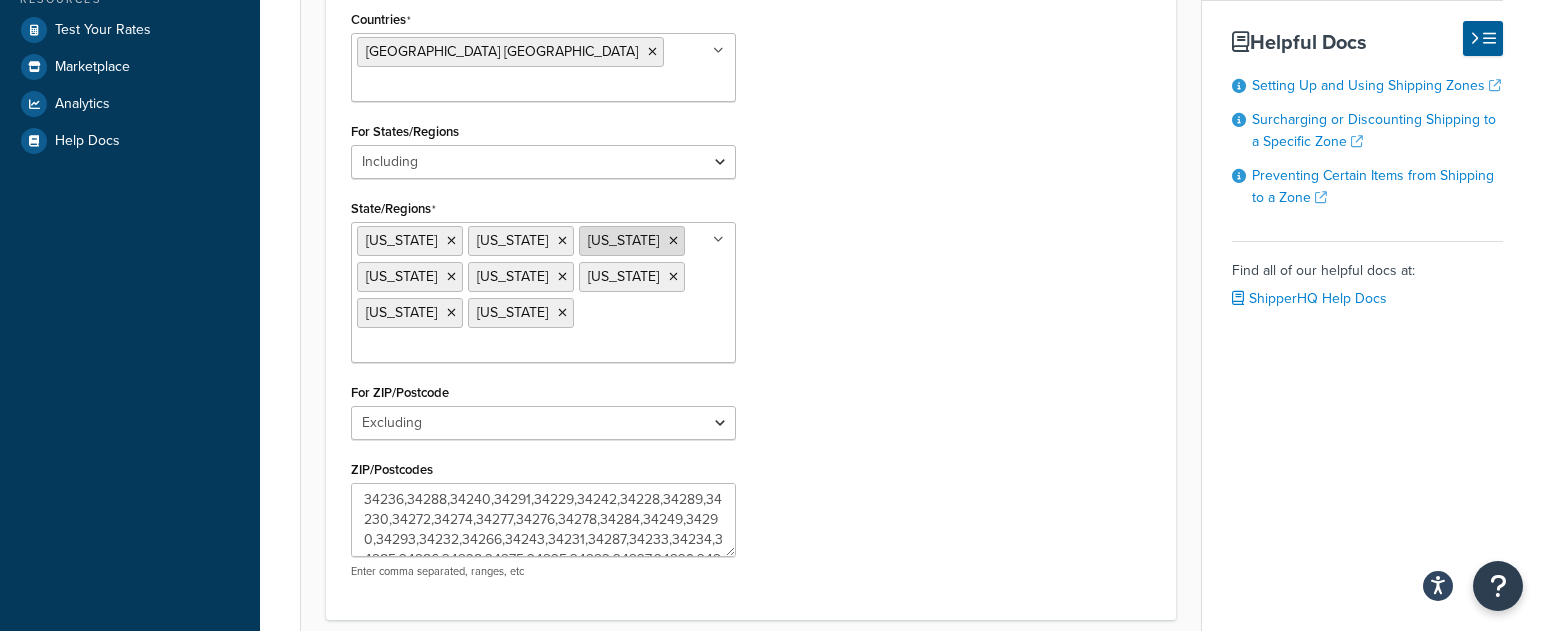 click at bounding box center [673, 241] 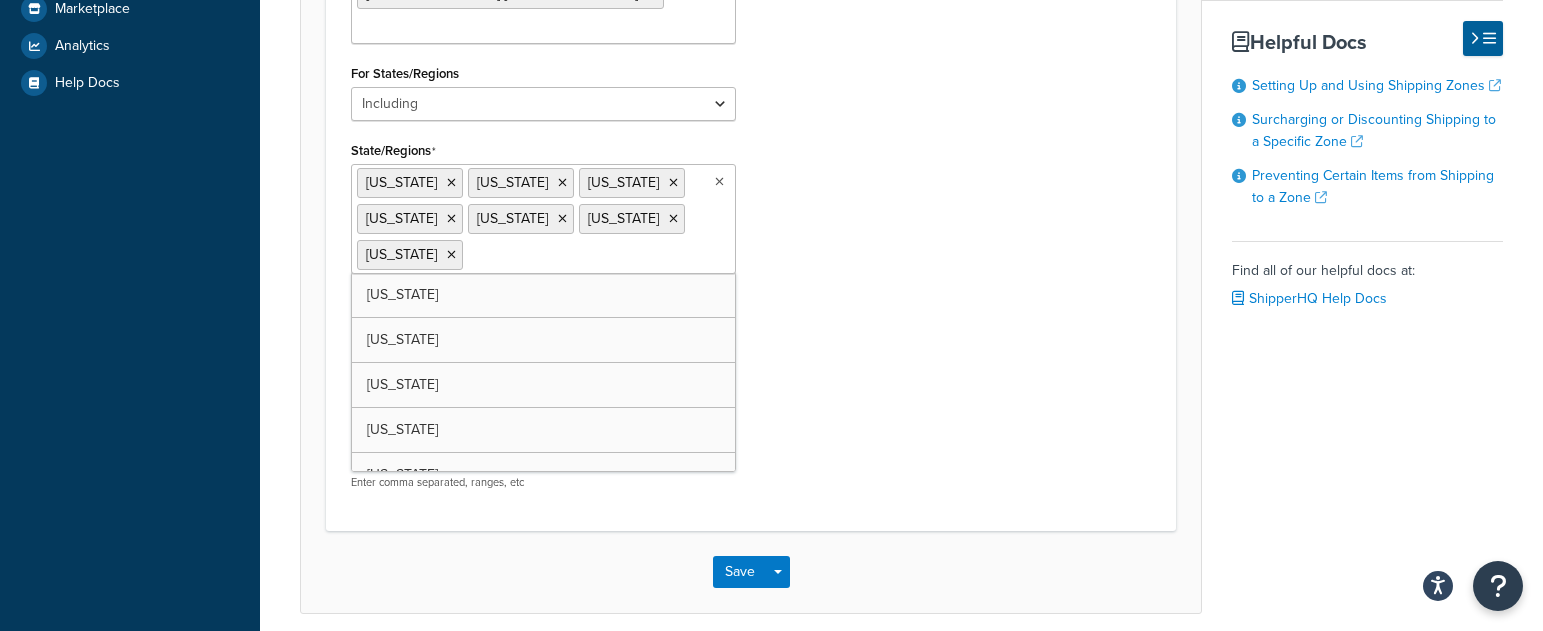 scroll, scrollTop: 717, scrollLeft: 0, axis: vertical 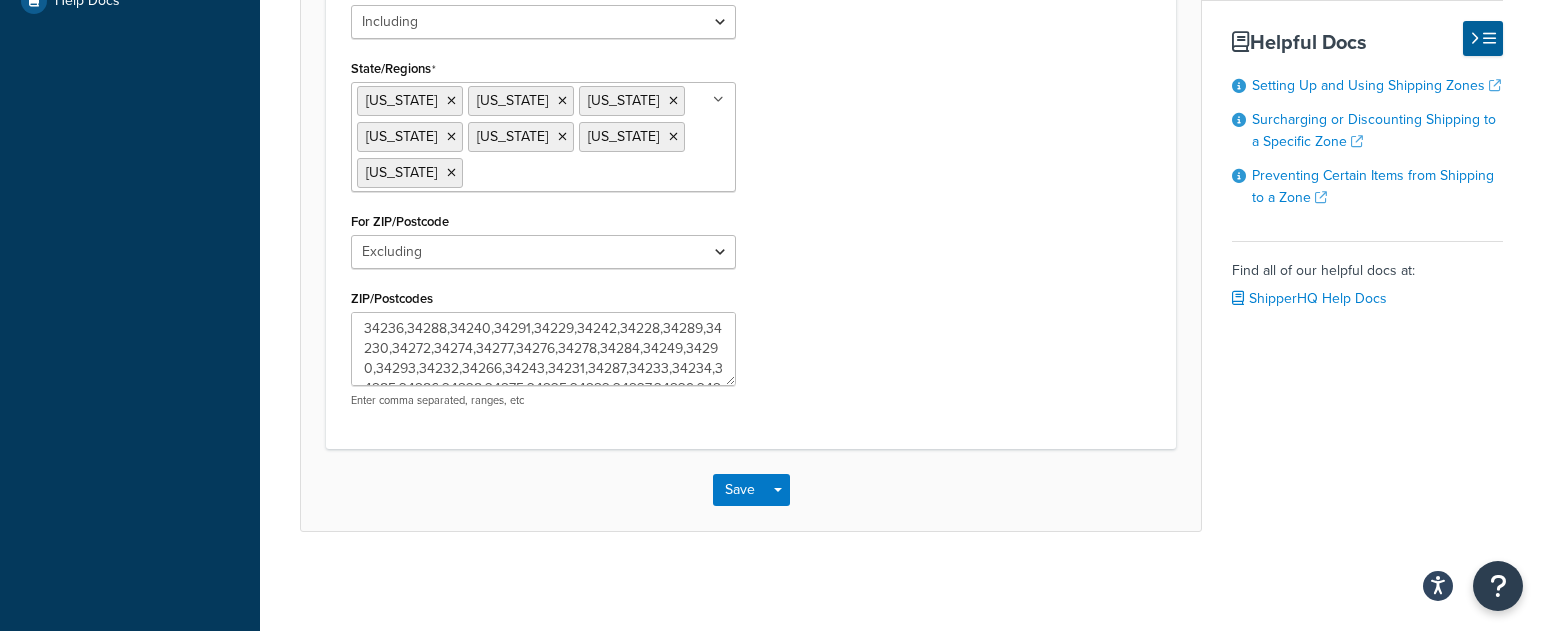 click on "Countries   United States USA   All Countries ALL Afghanistan AFG Albania ALB Algeria DZA American Samoa ASM Andorra AND Angola AGO Anguilla AIA Antarctica ATA Antigua and Barbuda ATG Argentina ARG Armenia ARM Aruba ABW Australia AUS Austria AUT Azerbaijan AZE Bahrain BHR Bangladesh BGD Barbados BRB Belarus BLR Belgium BEL Belize BLZ Benin BEN Bermuda BMU Bhutan BTN Bolivia BOL Bosnia and Herzegovina BIH Botswana BWA Bouvet Island BVT Brazil BRA British Indian Ocean Territory IOT Virgin Islands, British VGB Brunei Darussalam BRN Bulgaria BGR Burkina Faso BFA Myanmar MMR Burundi BDI Cambodia KHM Cameroon CMR Canada CAN Cape Verde CPV Cayman Islands CYM Central African Republic CAF Chad TCD Chile CHL China CHN Christmas Island CXR Cocos (Keeling) Islands CCK Colombia COL Comoros COM Congo, The Democratic Republic of the COD Congo COG Cook Islands COK Costa Rica CRI Côte d'Ivoire CIV Croatia HRV Cuba CUB Cyprus CYP Czech Republic CZE Denmark DNK Djibouti DJI Dominica DMA Dominican Republic DOM Timor-Leste TLS" at bounding box center [751, 144] 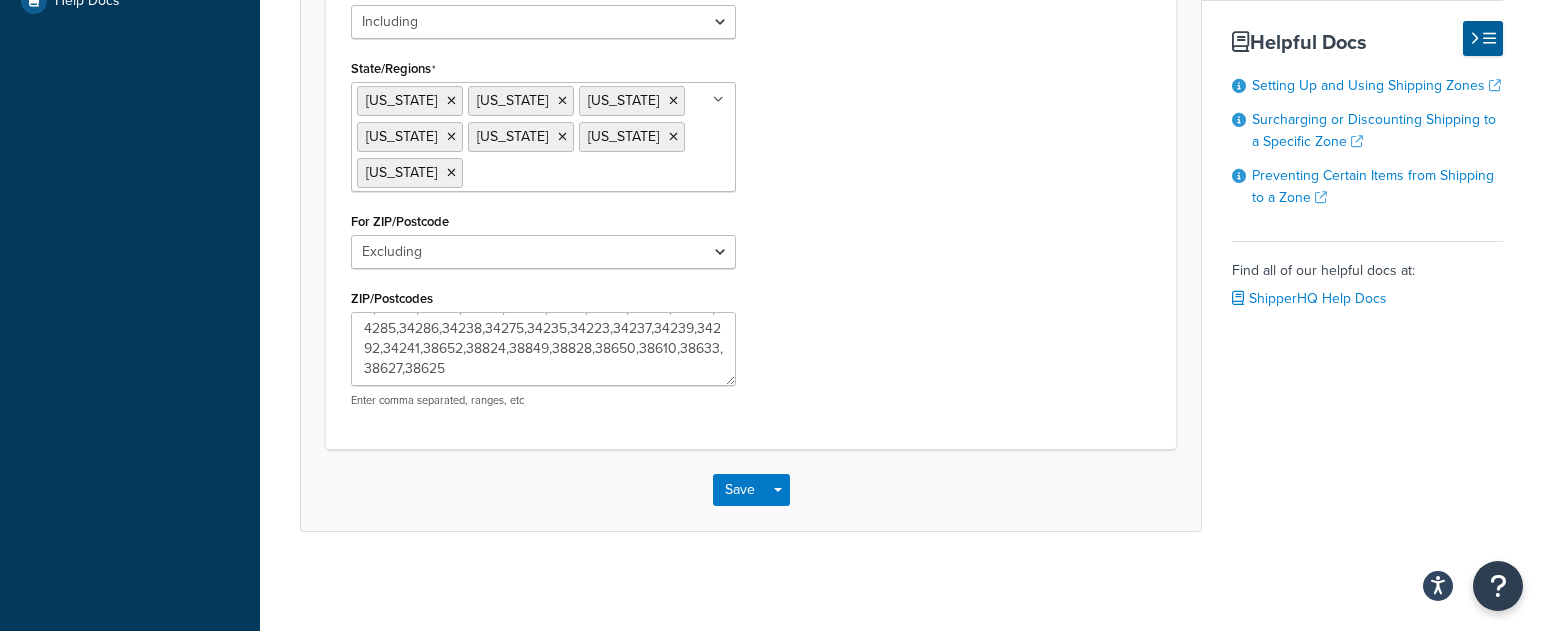 scroll, scrollTop: 0, scrollLeft: 0, axis: both 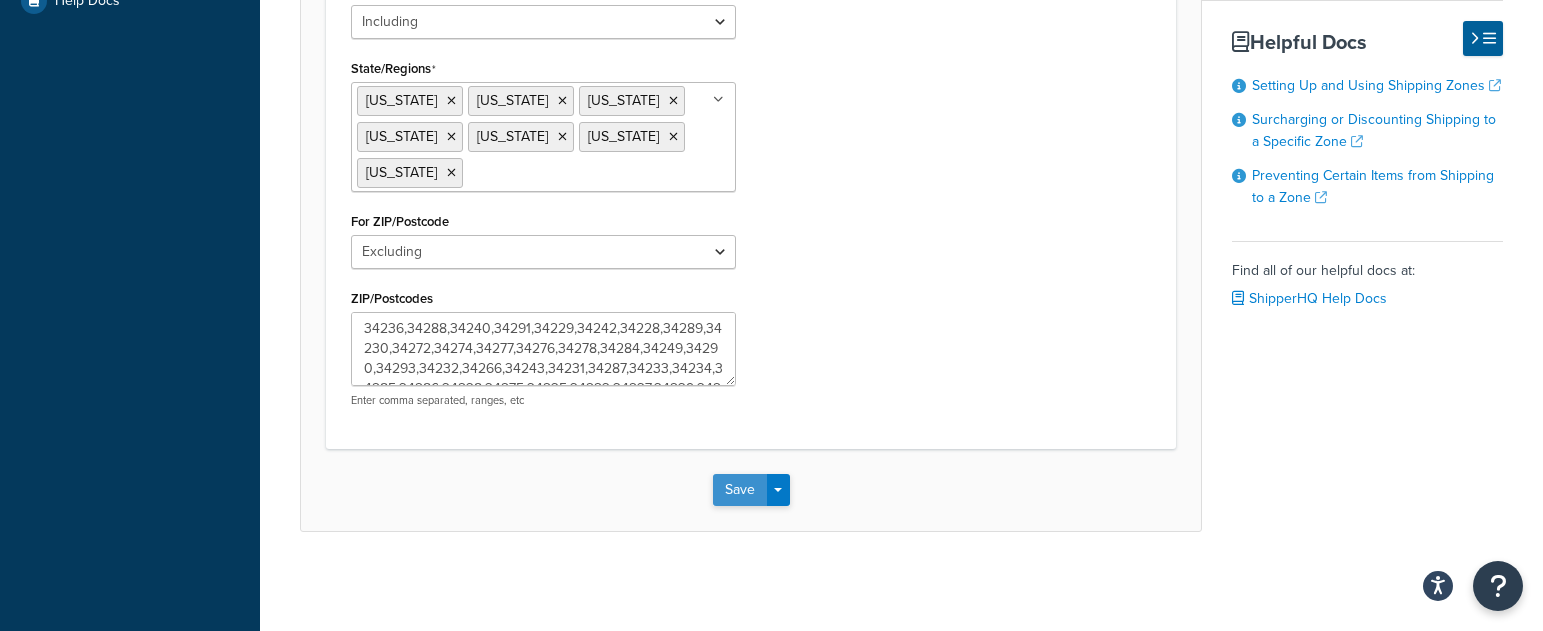 click on "Save" at bounding box center [740, 490] 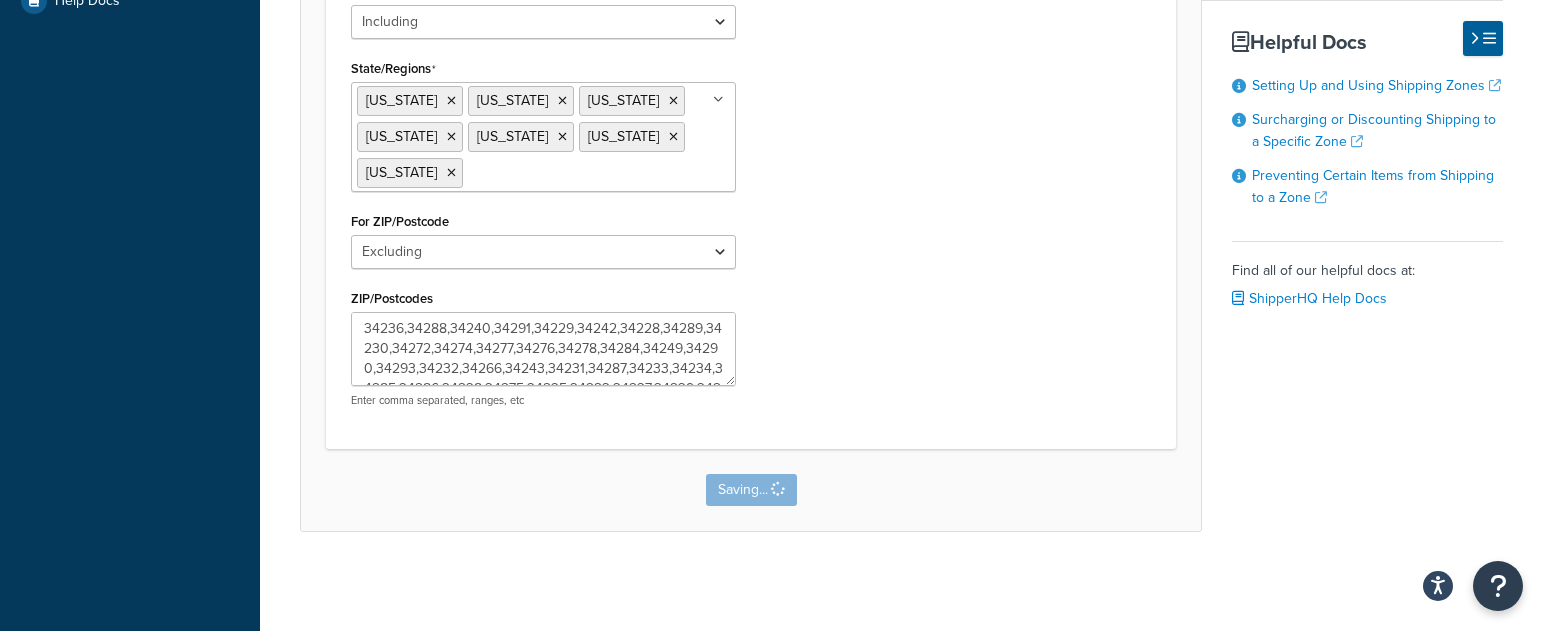 scroll, scrollTop: 0, scrollLeft: 0, axis: both 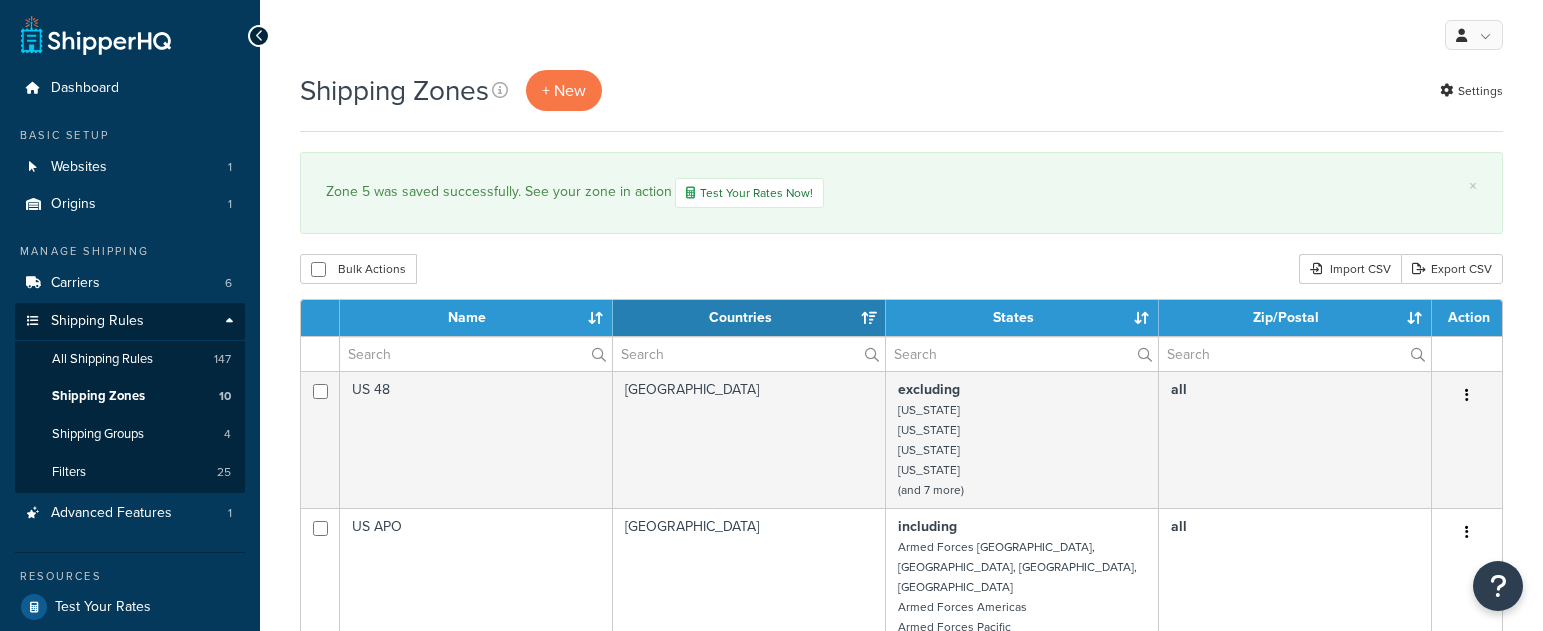 select on "15" 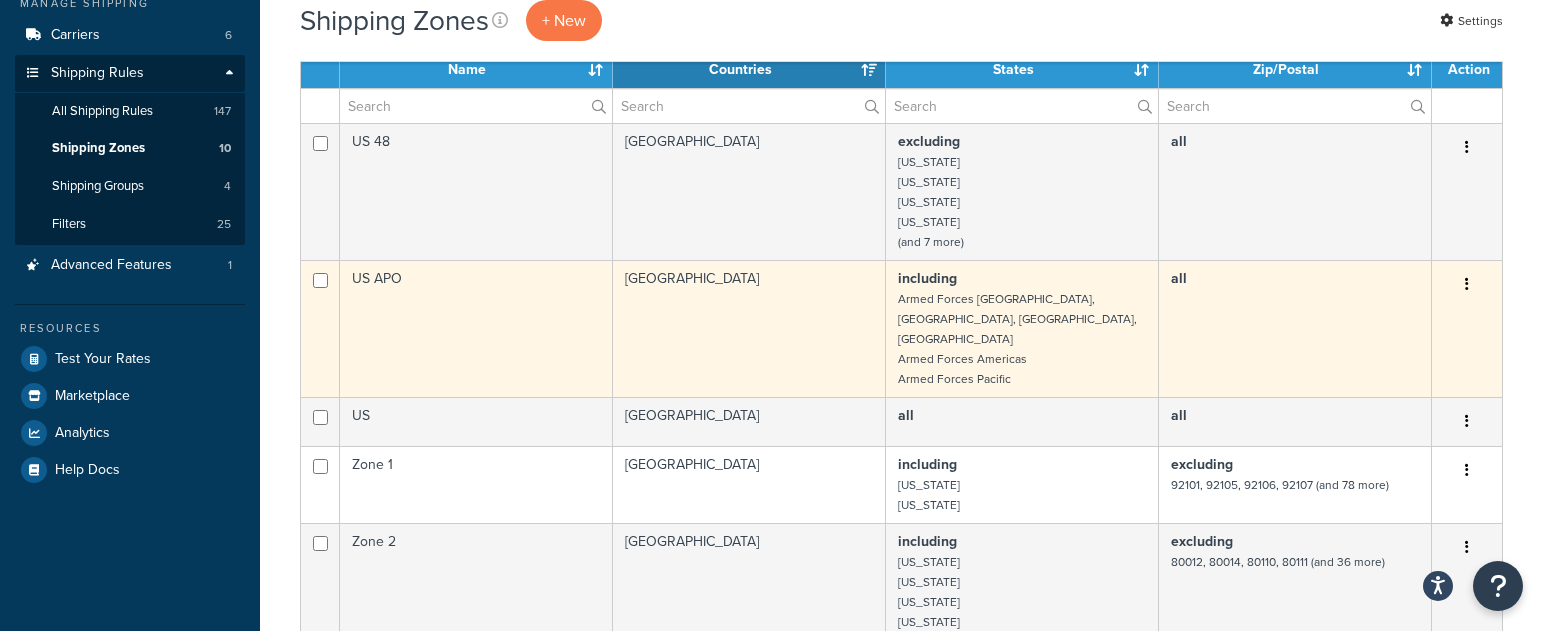 scroll, scrollTop: 0, scrollLeft: 0, axis: both 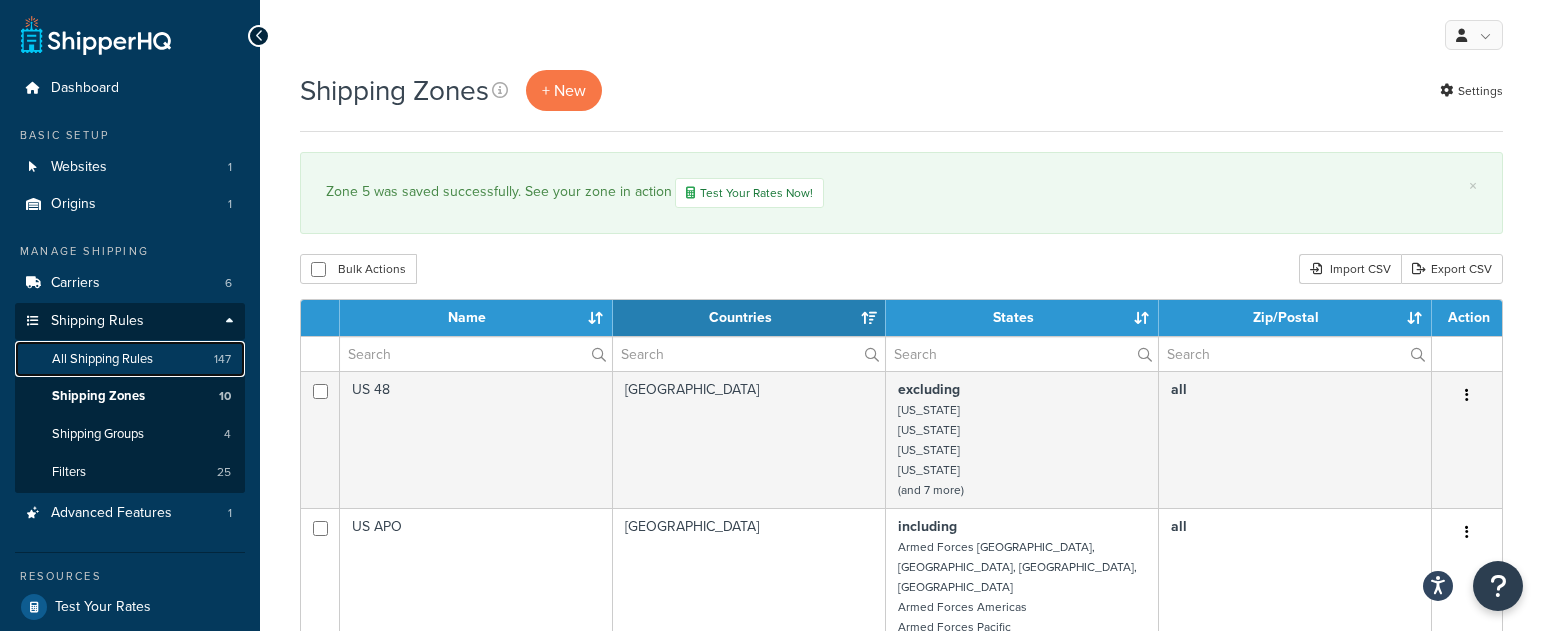 click on "All Shipping Rules" at bounding box center [102, 359] 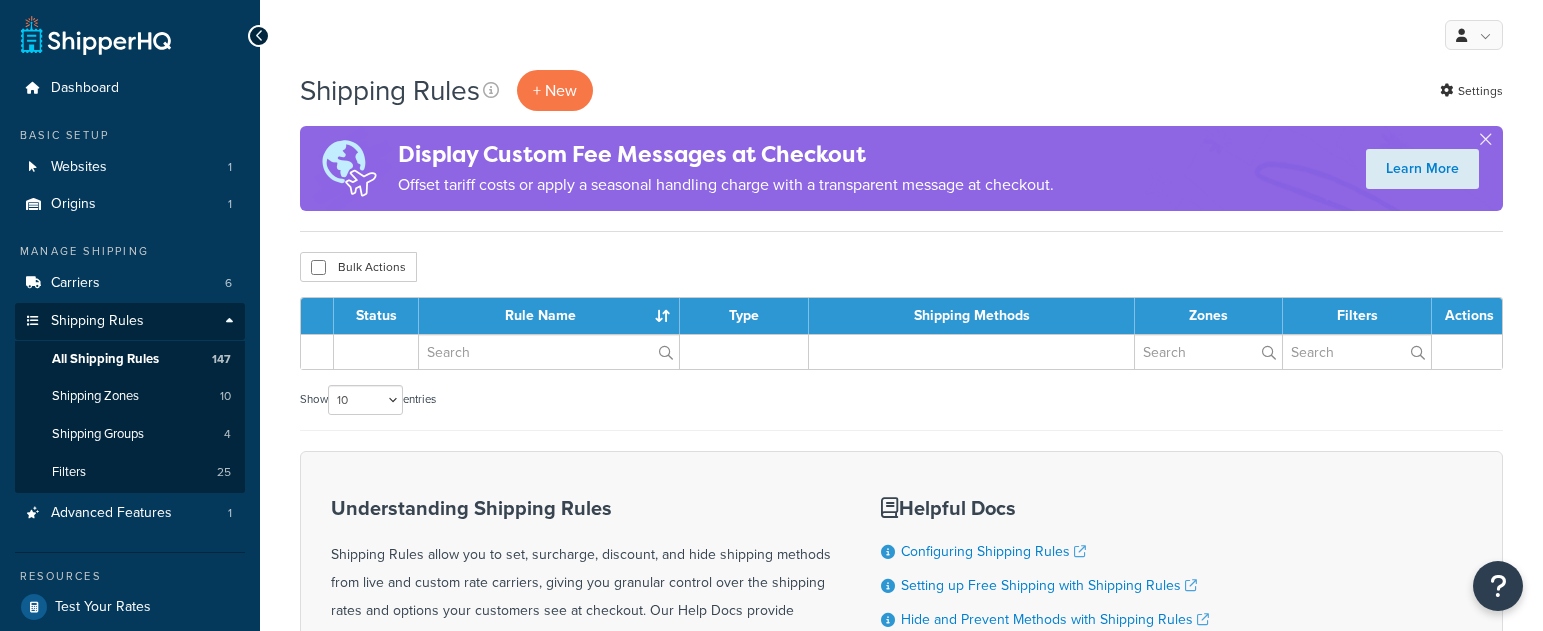 scroll, scrollTop: 0, scrollLeft: 0, axis: both 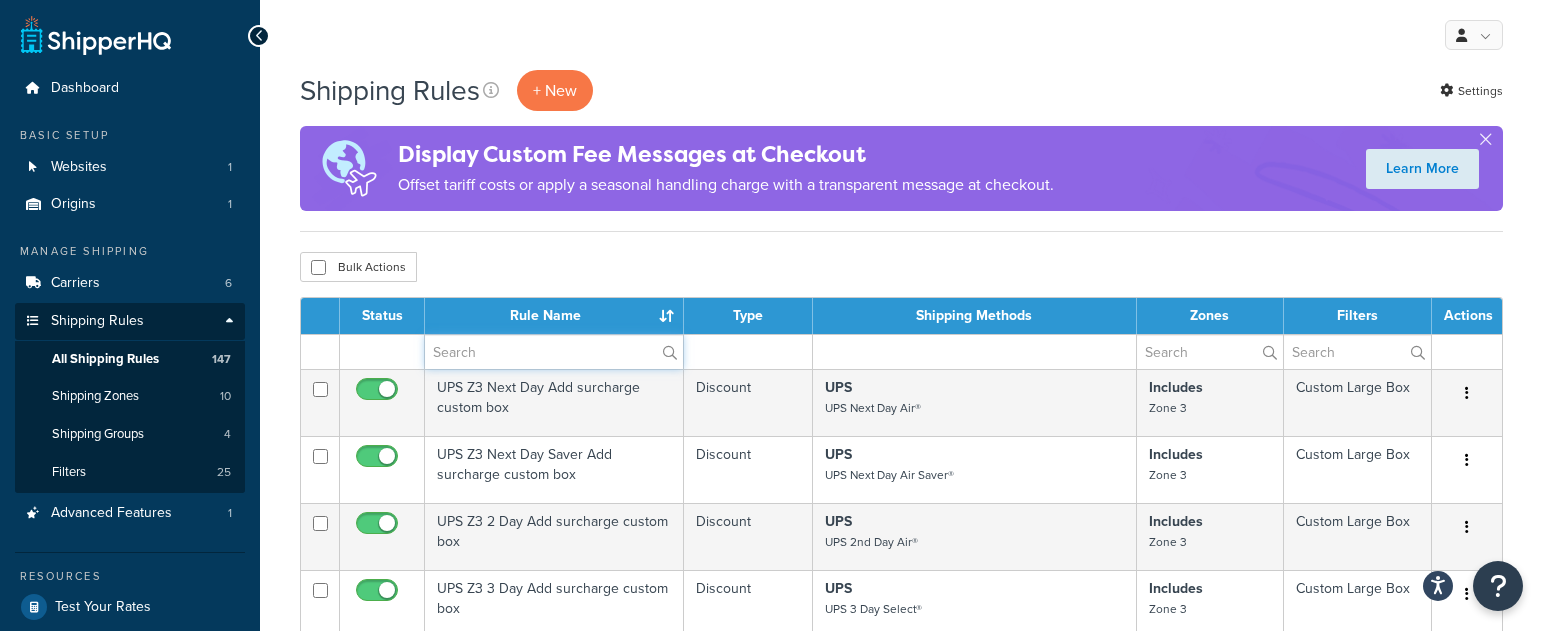 click at bounding box center [554, 352] 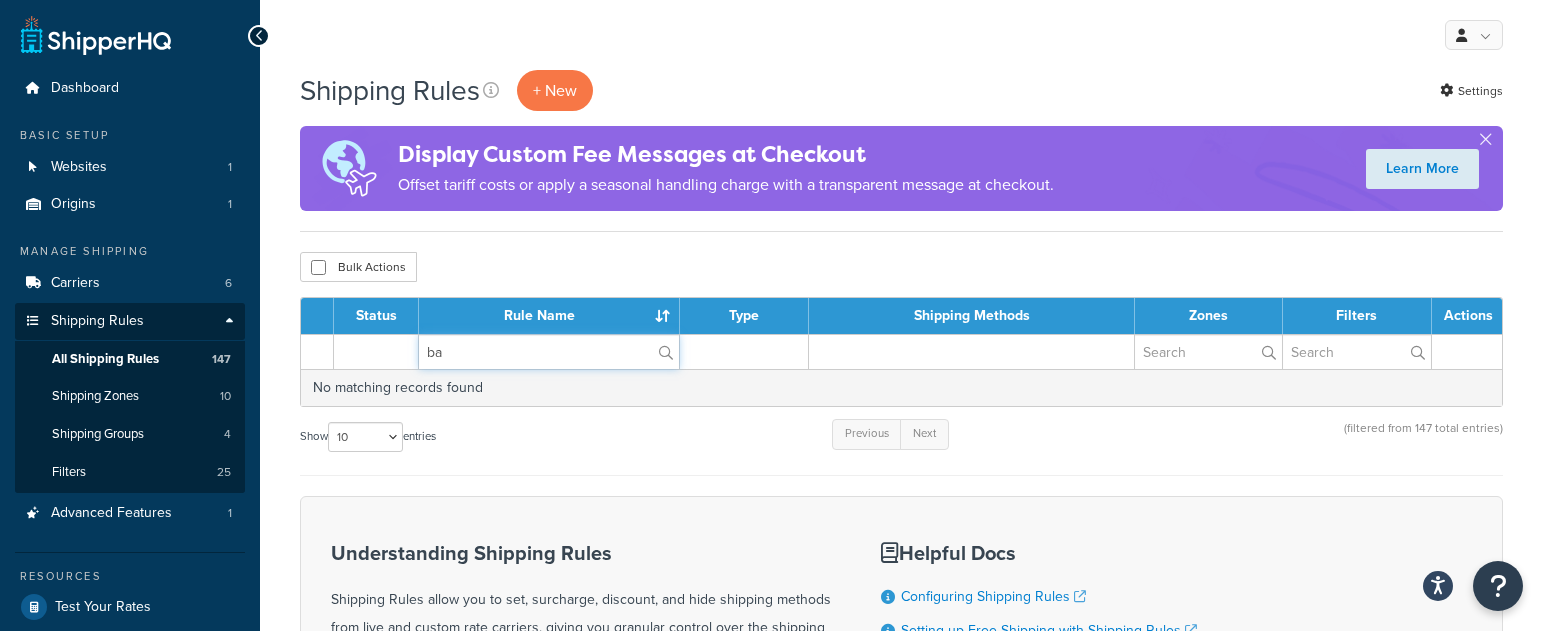 type on "b" 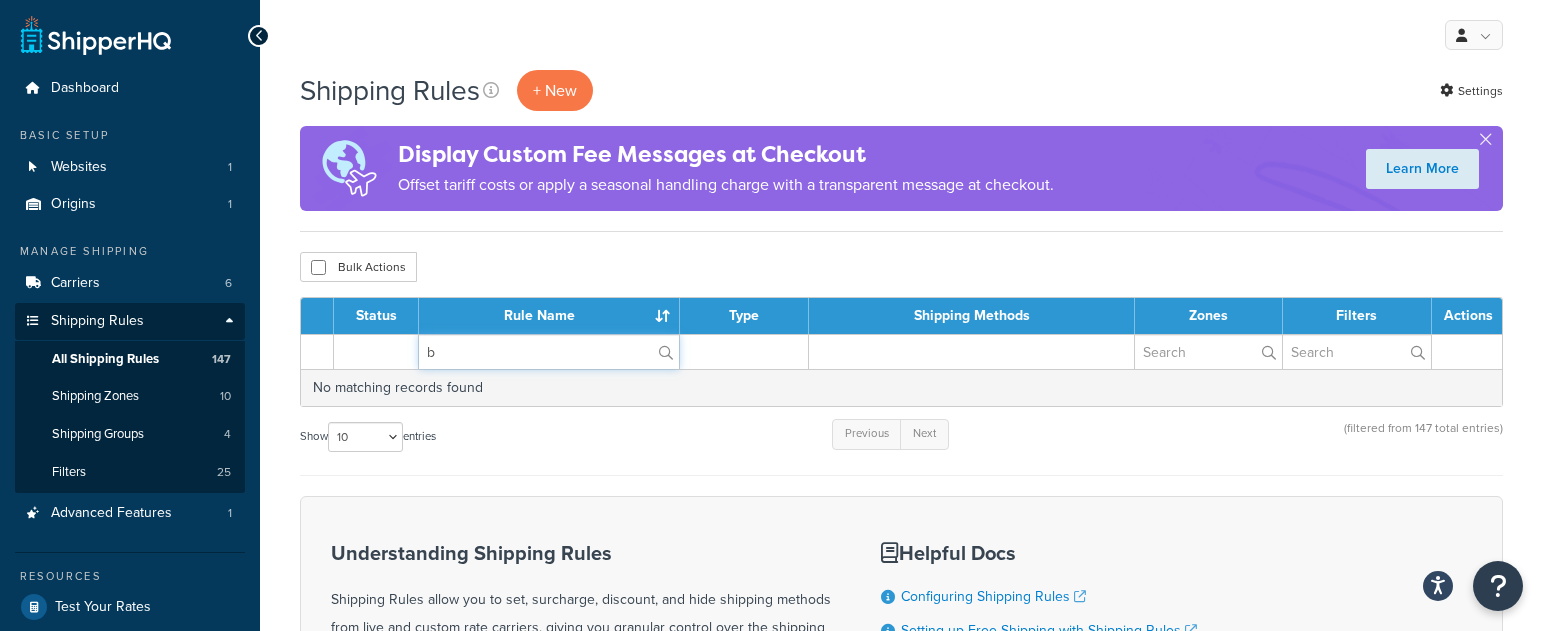 type 